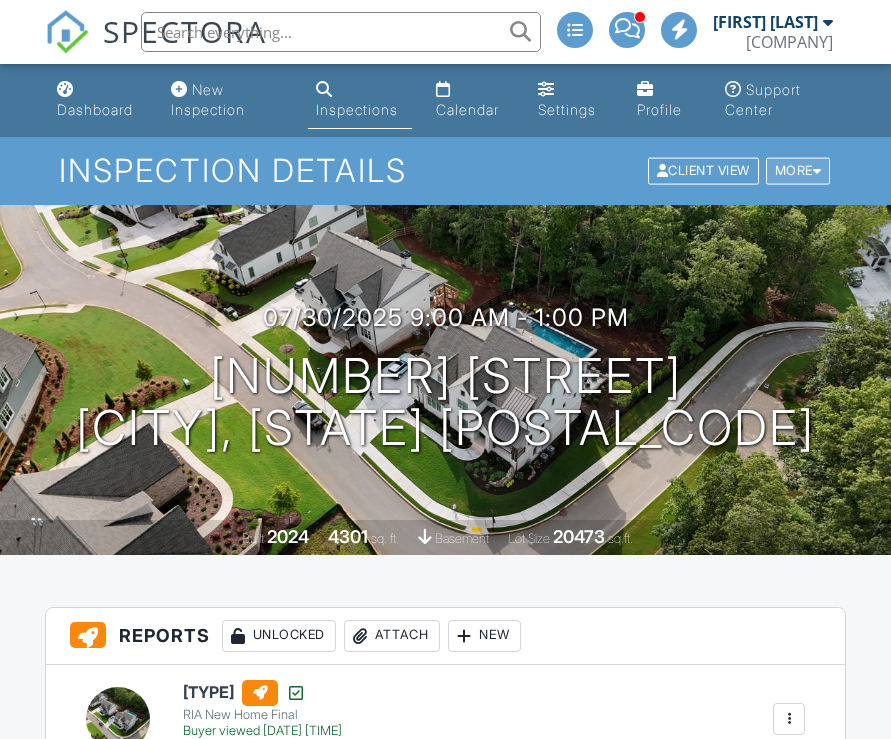 scroll, scrollTop: 0, scrollLeft: 0, axis: both 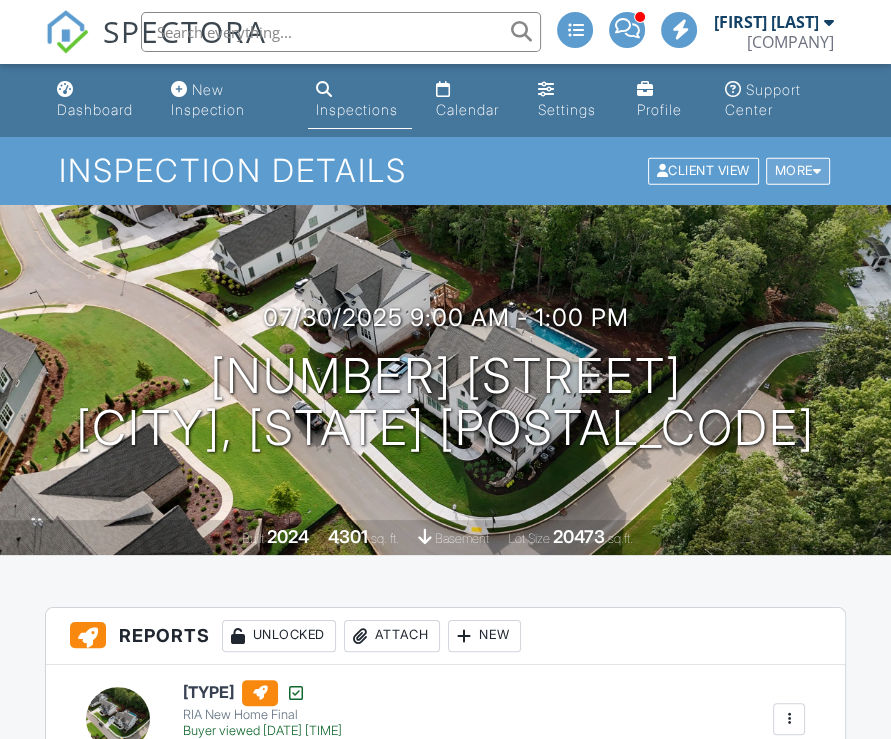 click at bounding box center [817, 171] 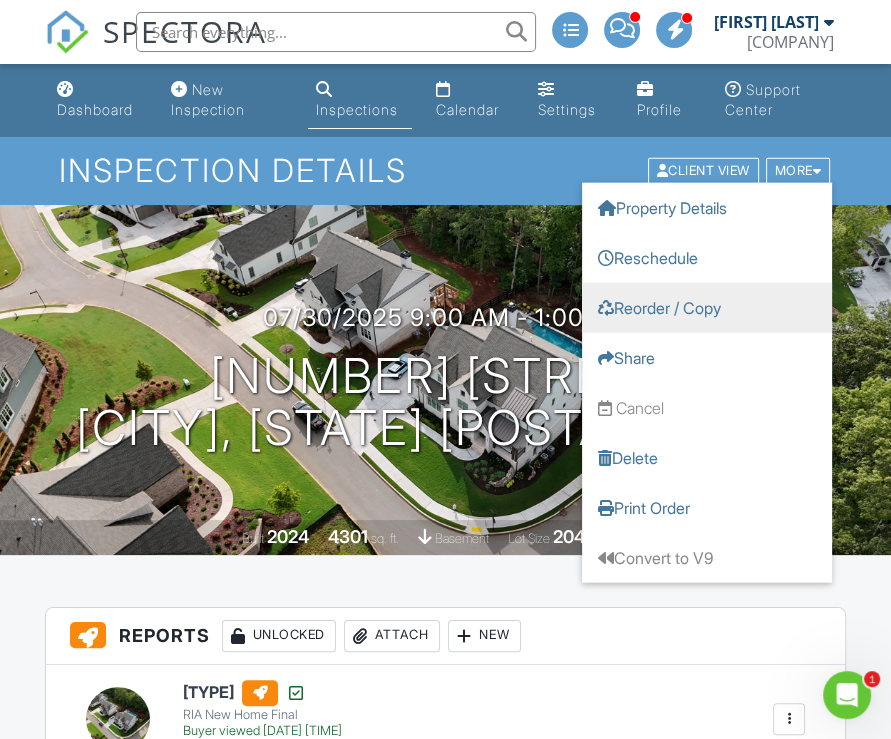 scroll, scrollTop: 0, scrollLeft: 0, axis: both 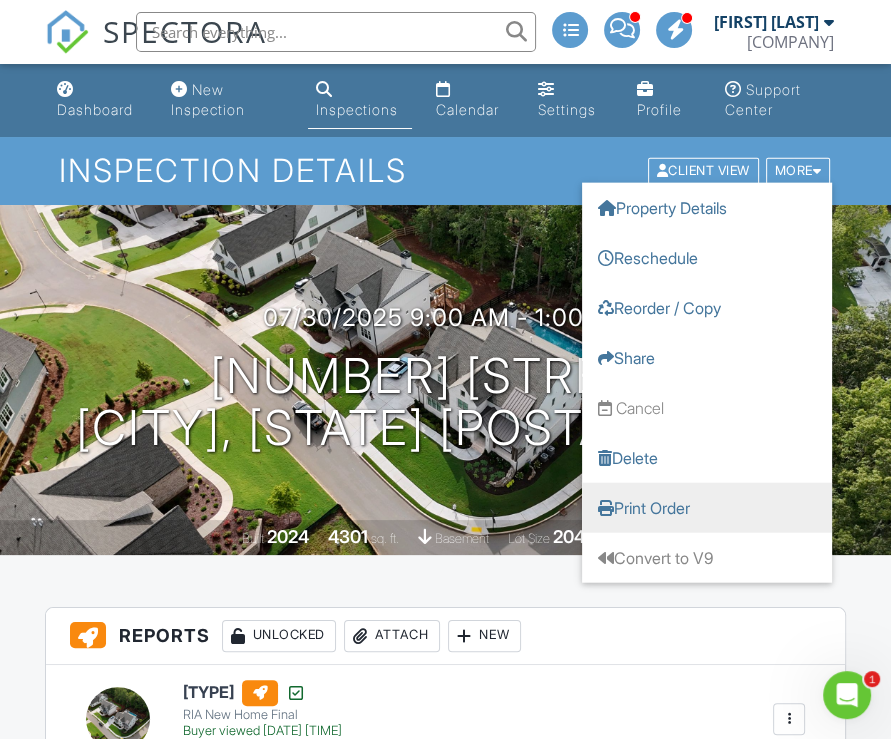 click on "Print Order" at bounding box center (707, 508) 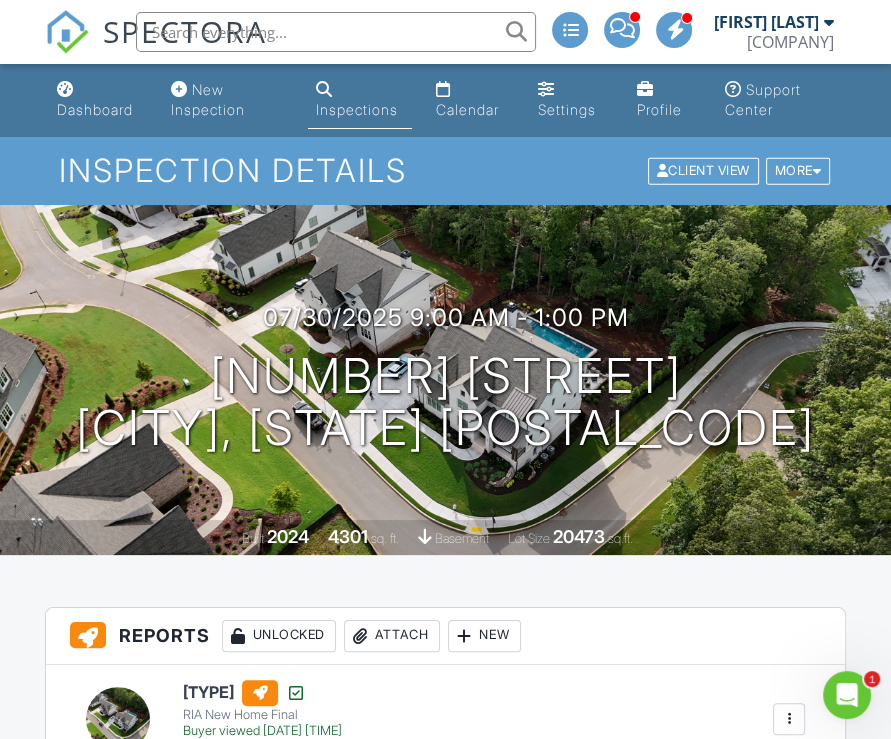 click at bounding box center [336, 32] 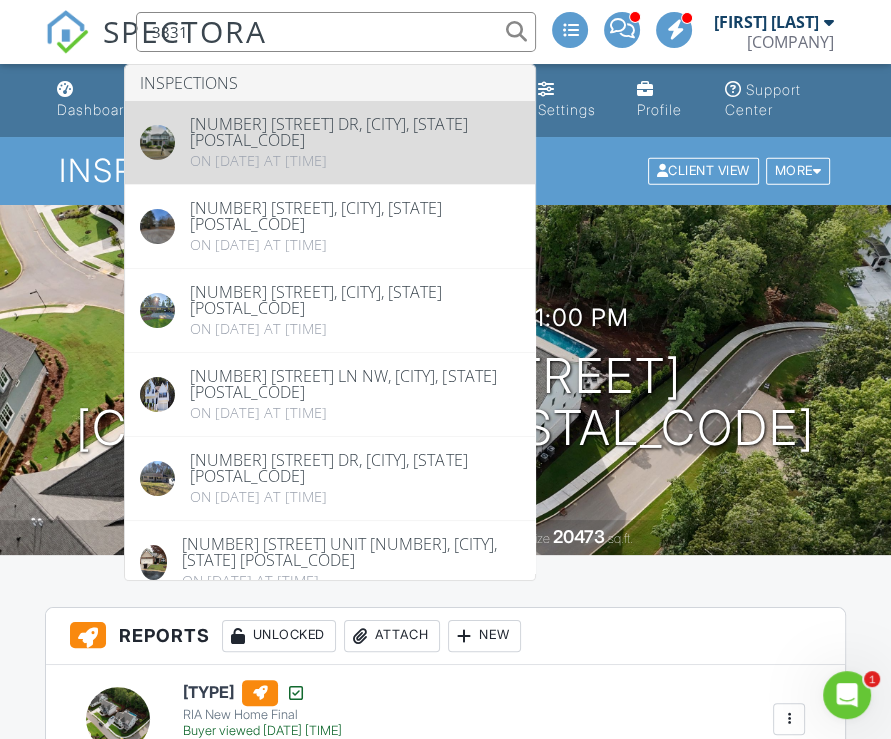 type on "3831" 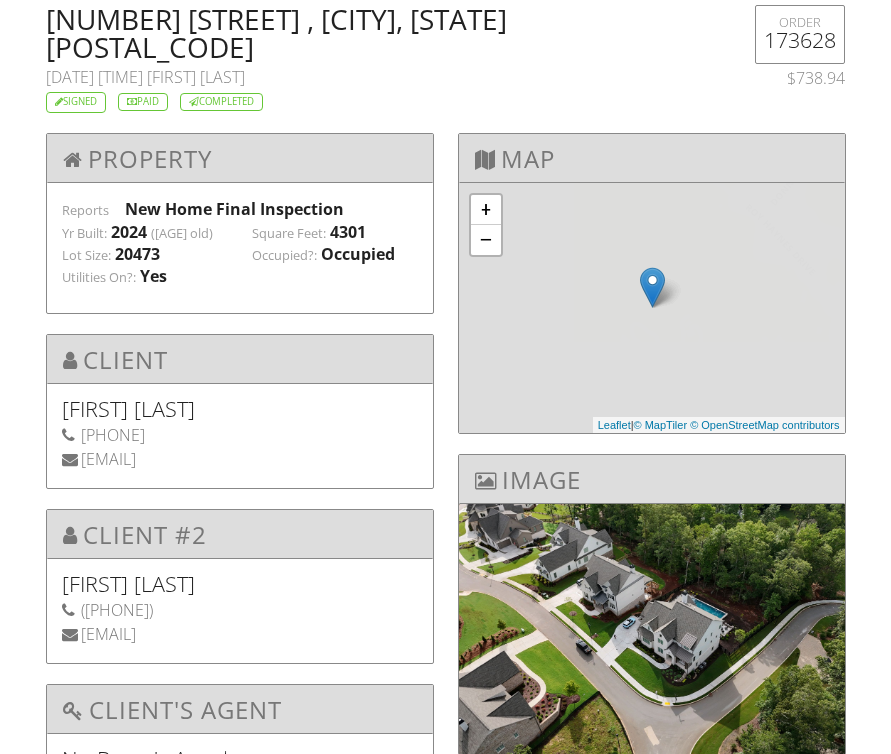 scroll, scrollTop: 0, scrollLeft: 0, axis: both 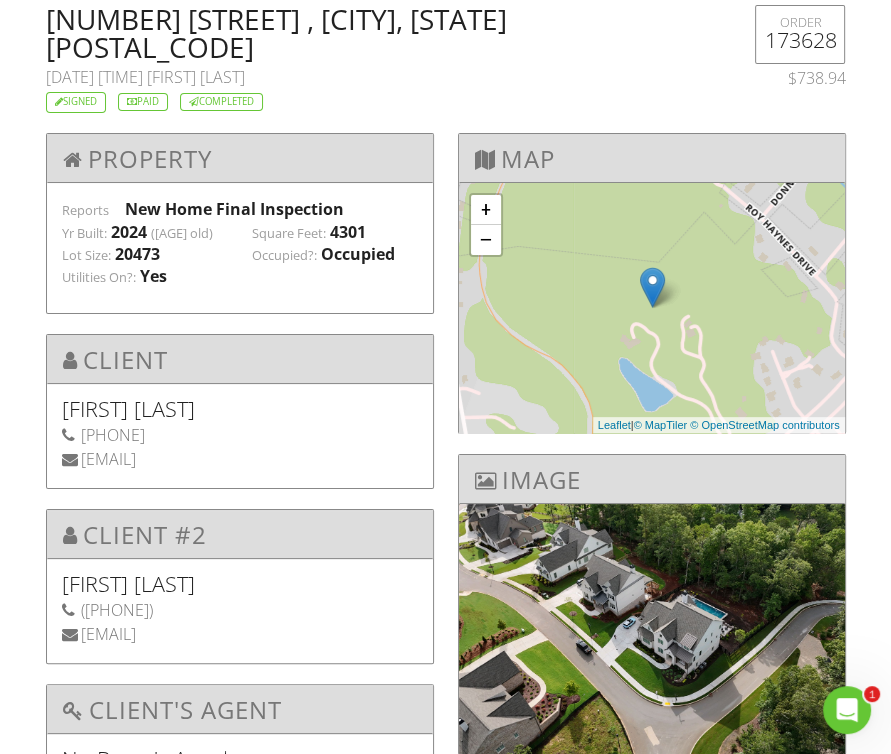 click on "[NUMBER] [STREET] , [CITY], [STATE] [POSTAL_CODE]" at bounding box center [377, 33] 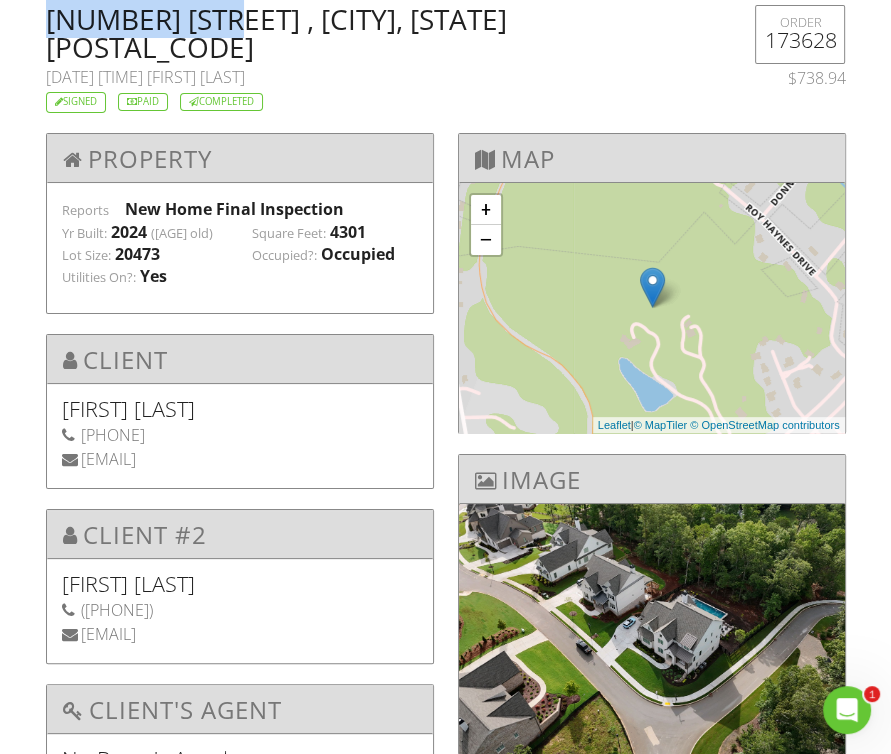 drag, startPoint x: 82, startPoint y: 15, endPoint x: 220, endPoint y: 28, distance: 138.61096 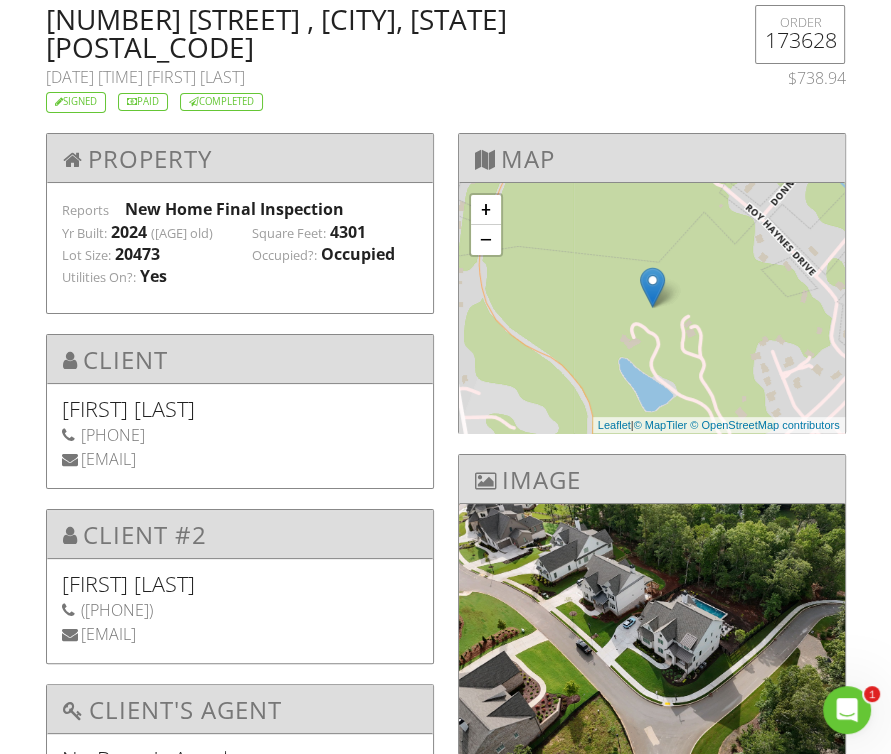 click on "300 Reese Way , Ball Ground, GA 30107" at bounding box center (377, 33) 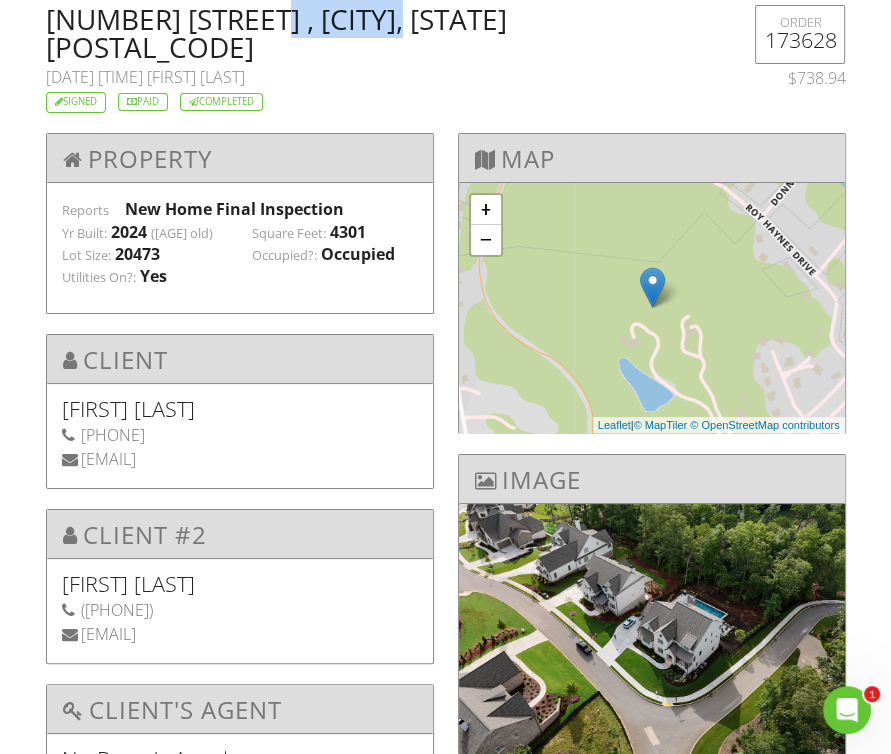 drag, startPoint x: 285, startPoint y: 18, endPoint x: 344, endPoint y: 26, distance: 59.5399 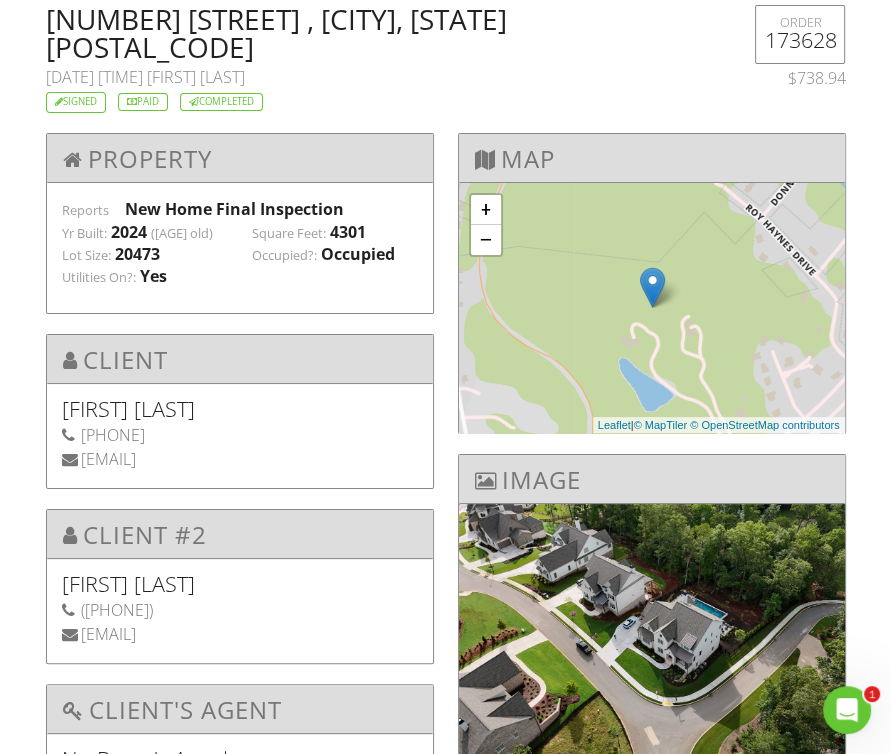 click on "300 Reese Way , Ball Ground, GA 30107" at bounding box center (377, 33) 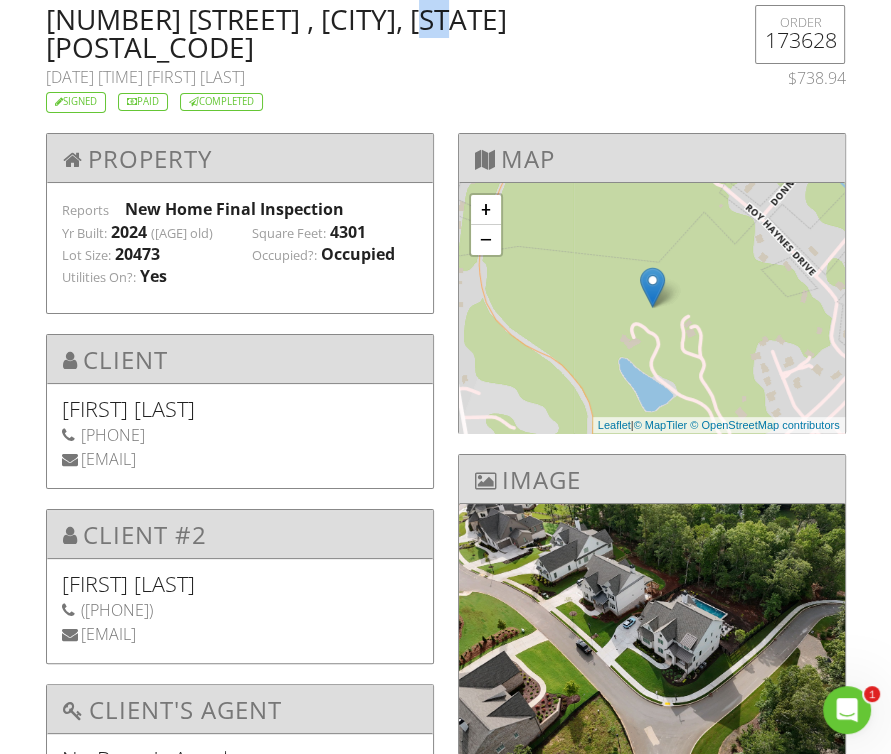 click on "300 Reese Way , Ball Ground, GA 30107" at bounding box center (377, 33) 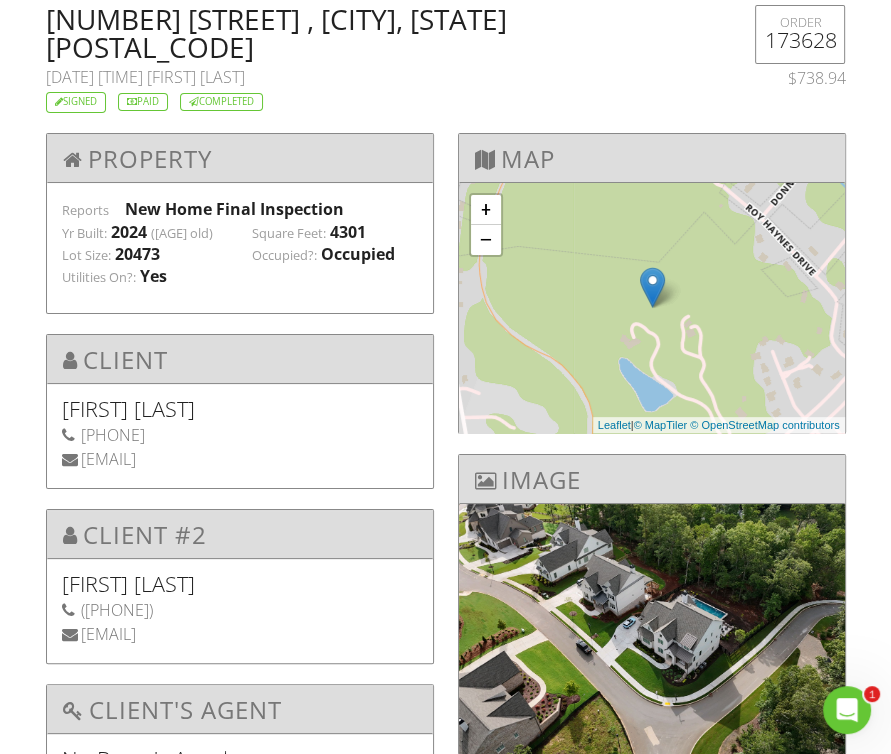 click on "300 Reese Way , Ball Ground, GA 30107" at bounding box center [377, 33] 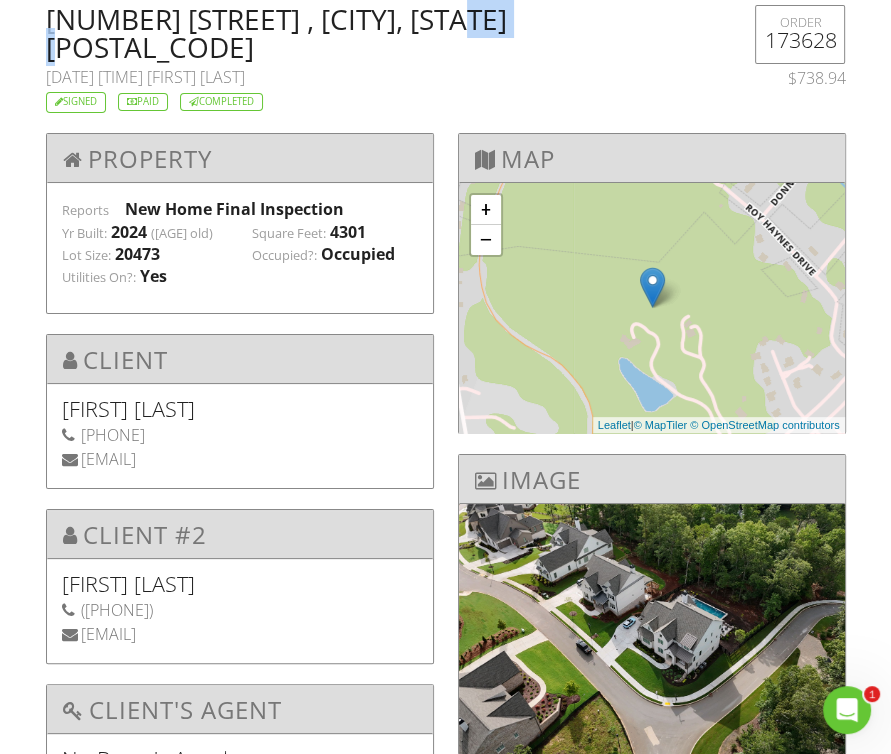 click on "300 Reese Way , Ball Ground, GA 30107" at bounding box center (377, 33) 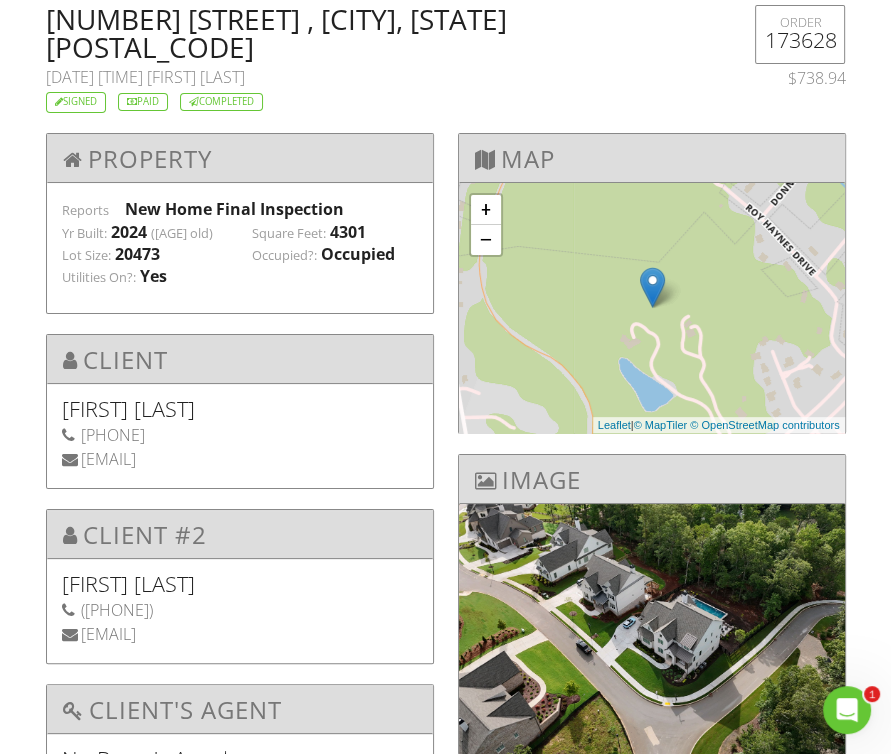 click on "Jessica Heckner" at bounding box center [240, 409] 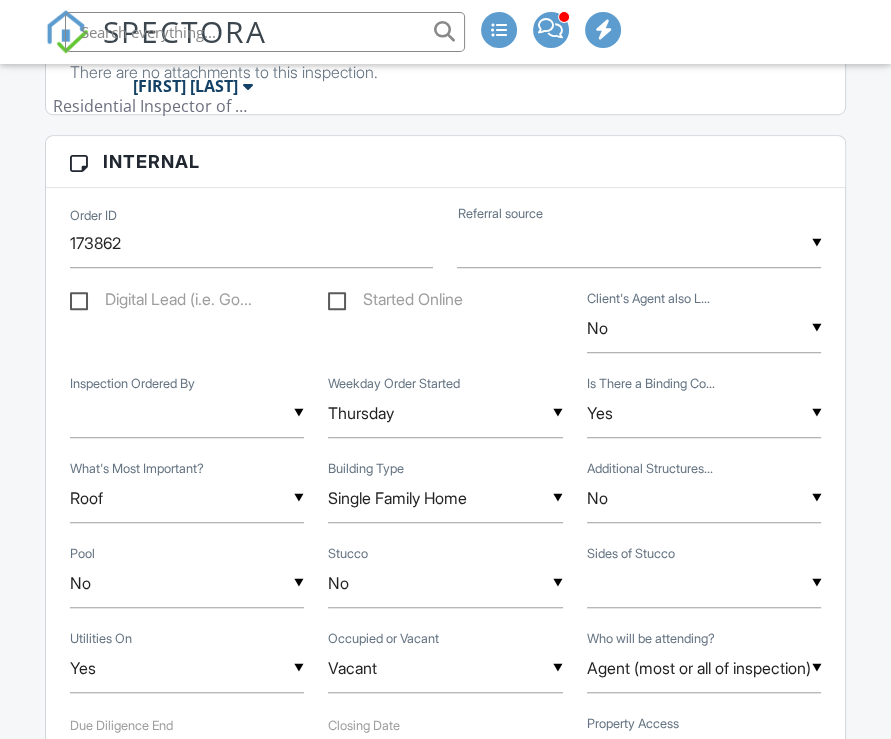 scroll, scrollTop: 800, scrollLeft: 0, axis: vertical 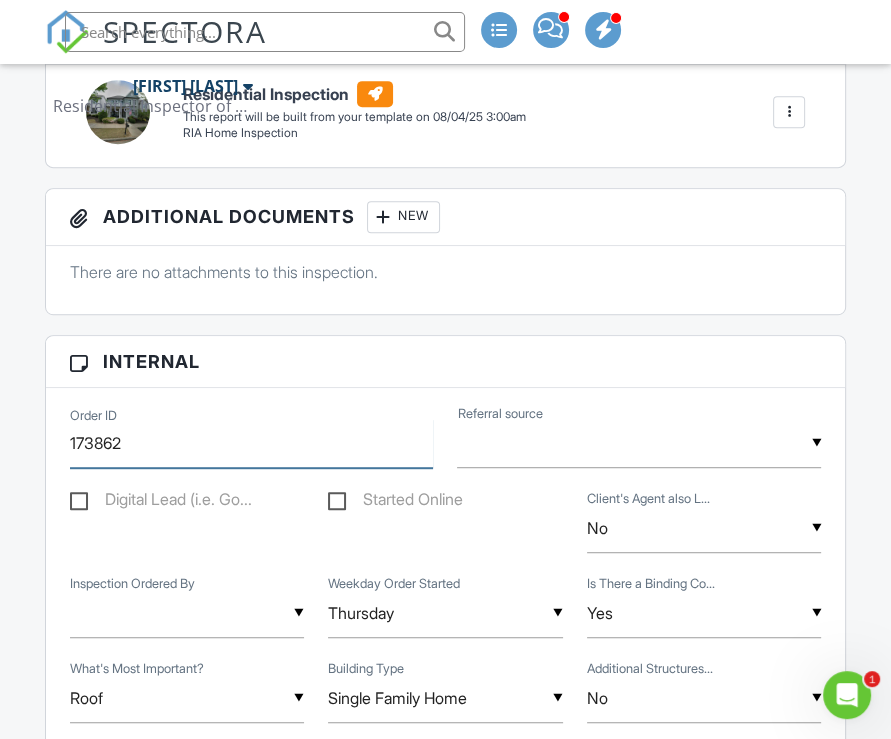 click on "173862" at bounding box center (252, 443) 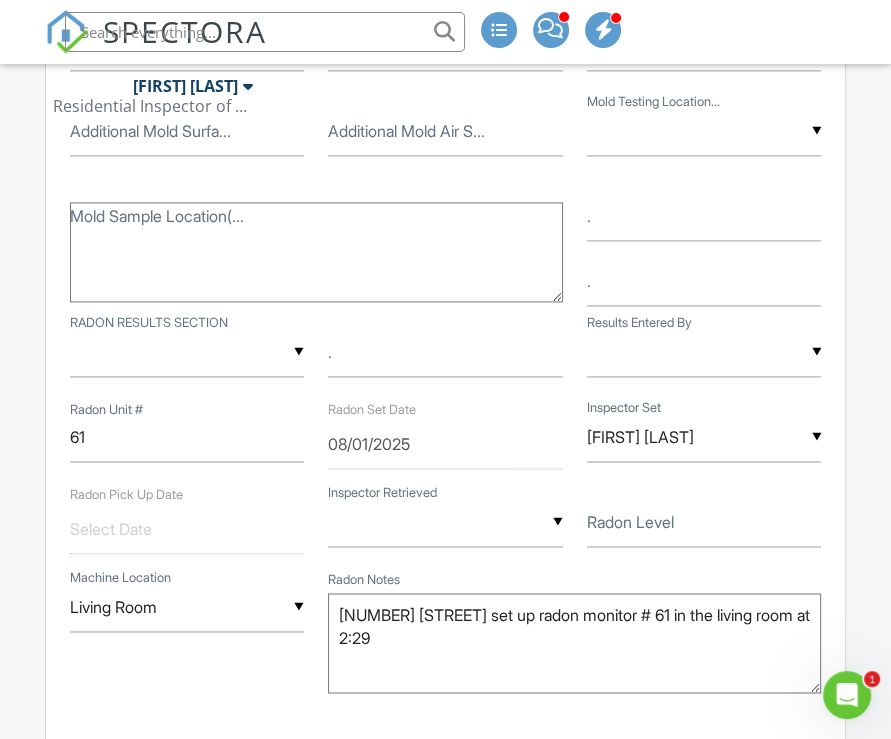 scroll, scrollTop: 1999, scrollLeft: 0, axis: vertical 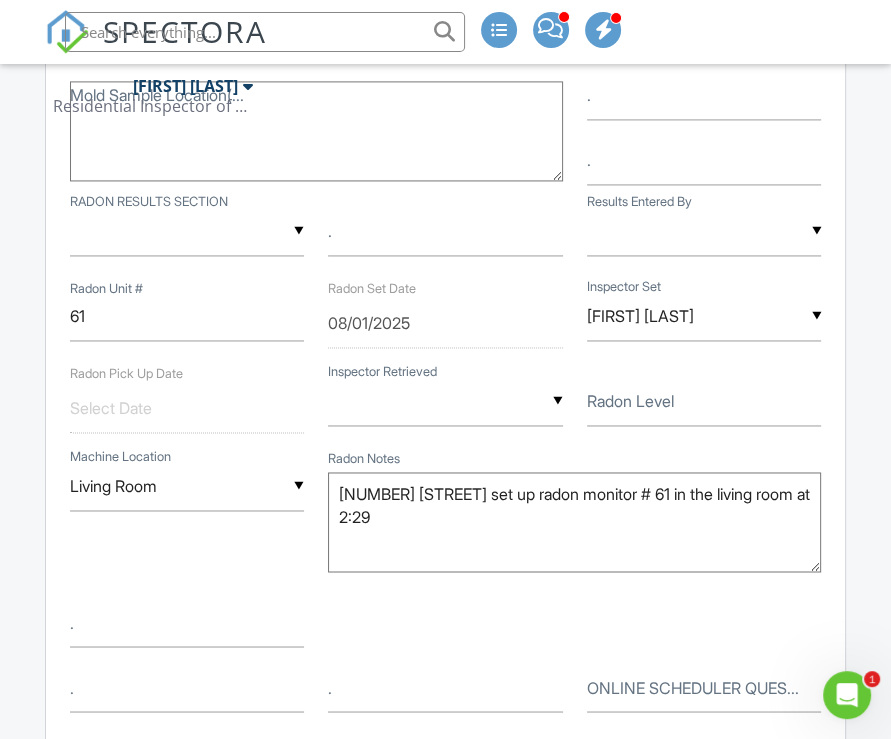 drag, startPoint x: 339, startPoint y: 491, endPoint x: 444, endPoint y: 515, distance: 107.70794 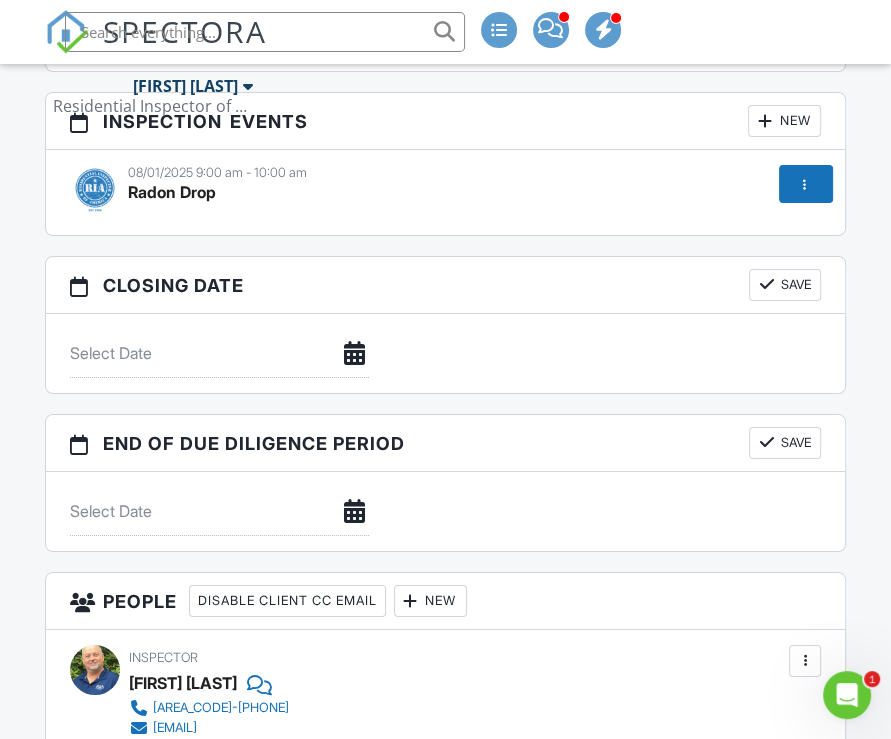 scroll, scrollTop: 4900, scrollLeft: 0, axis: vertical 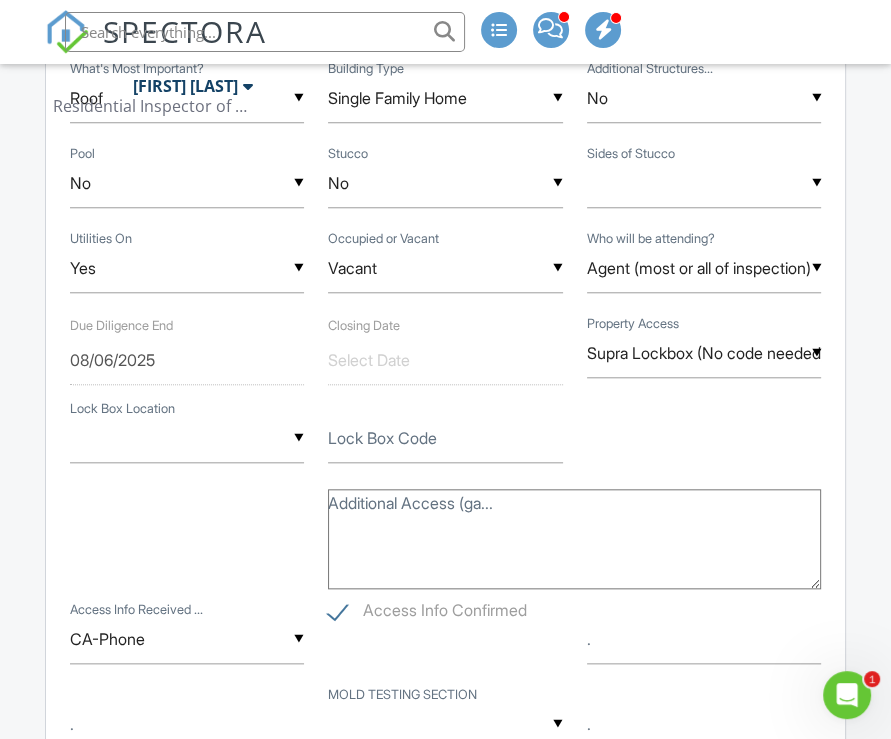 click at bounding box center [265, 32] 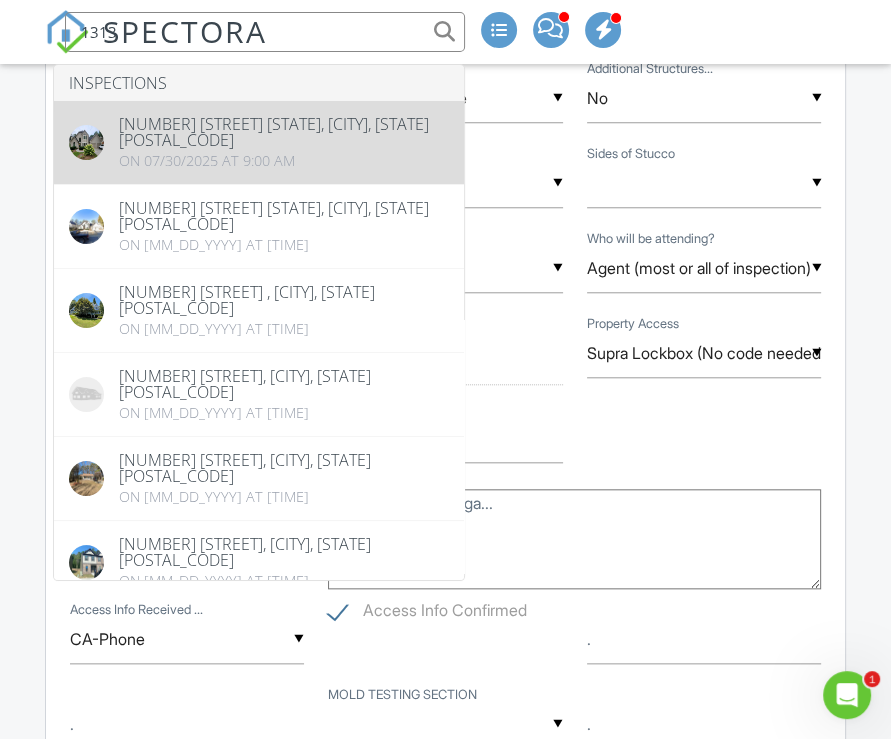 type on "1313" 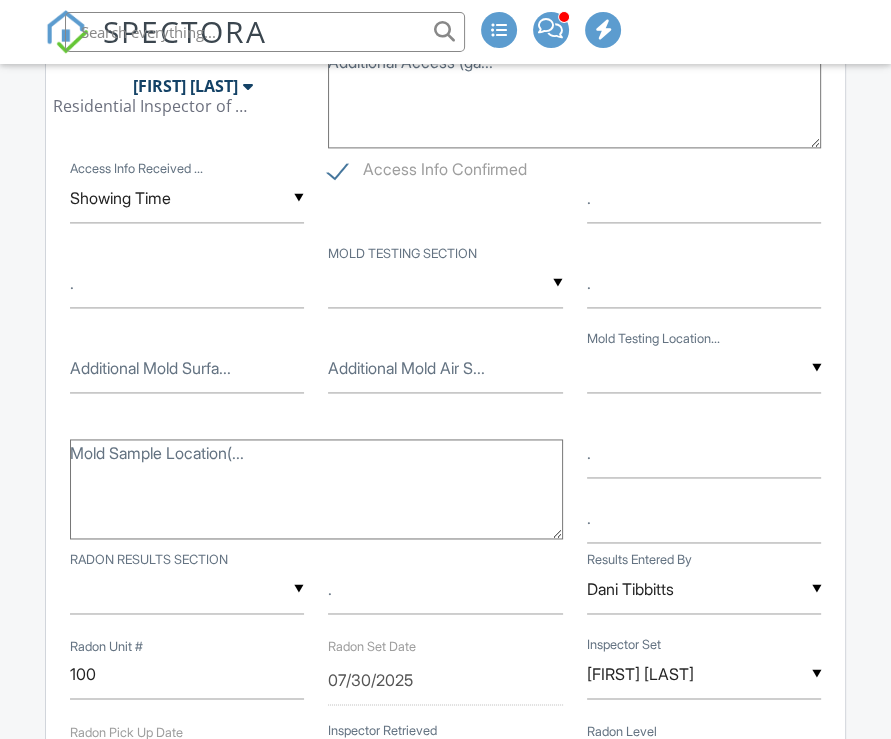 scroll, scrollTop: 1900, scrollLeft: 0, axis: vertical 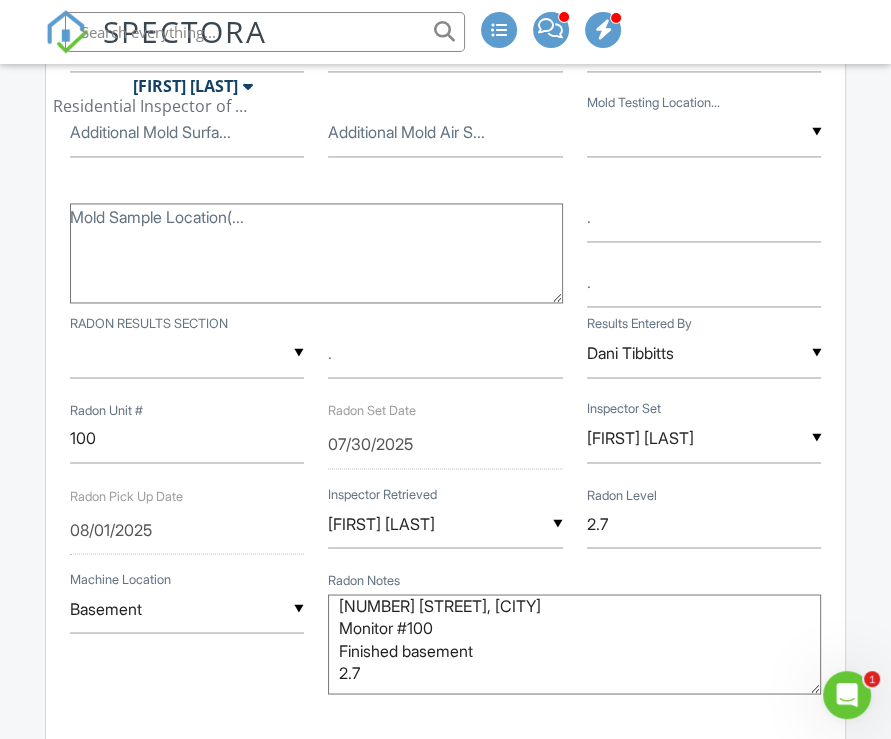 paste on "118 Waverly Way NE" 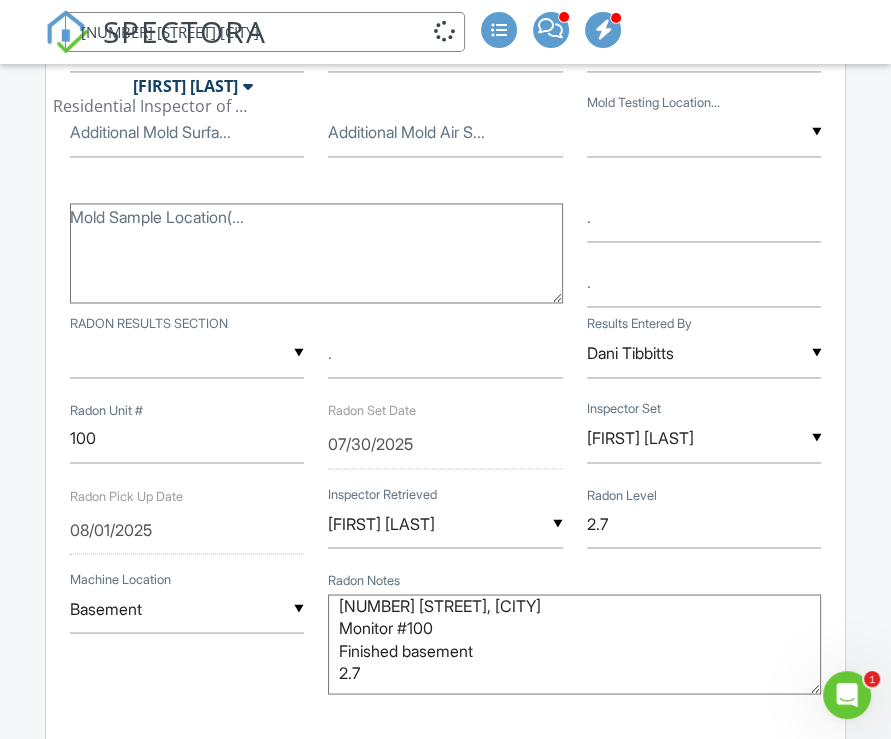 click on "118 Waverly Way NE" at bounding box center (265, 32) 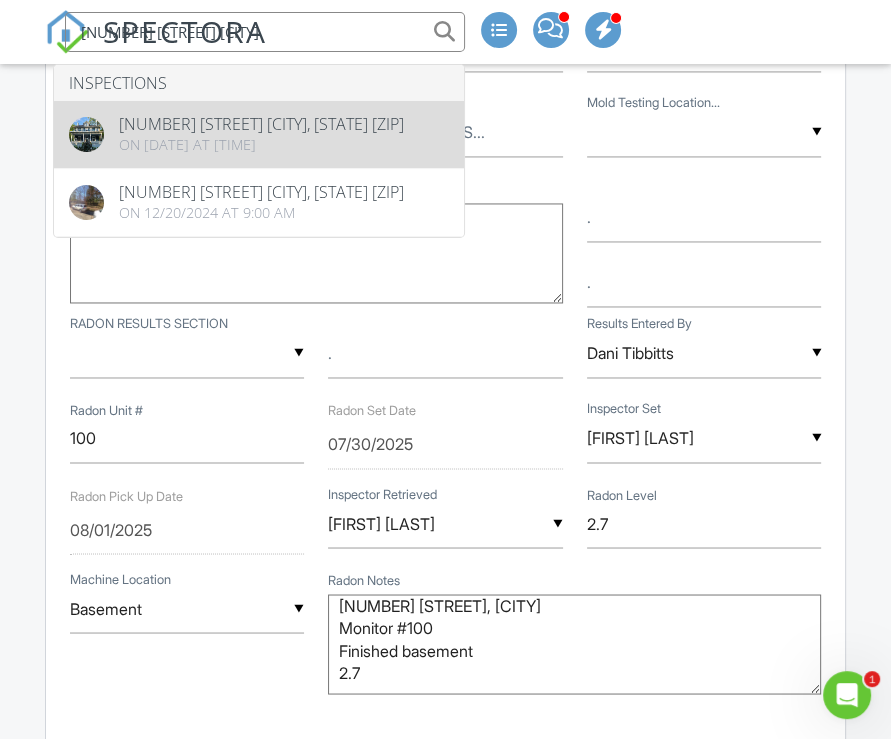 type on "118 Waverly Way NE" 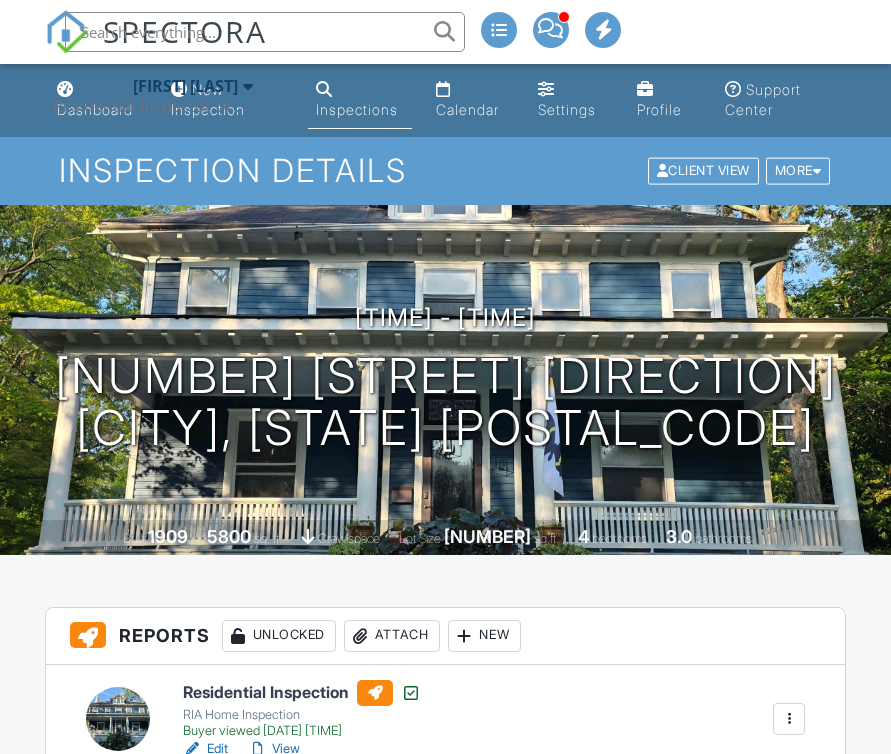 scroll, scrollTop: 0, scrollLeft: 0, axis: both 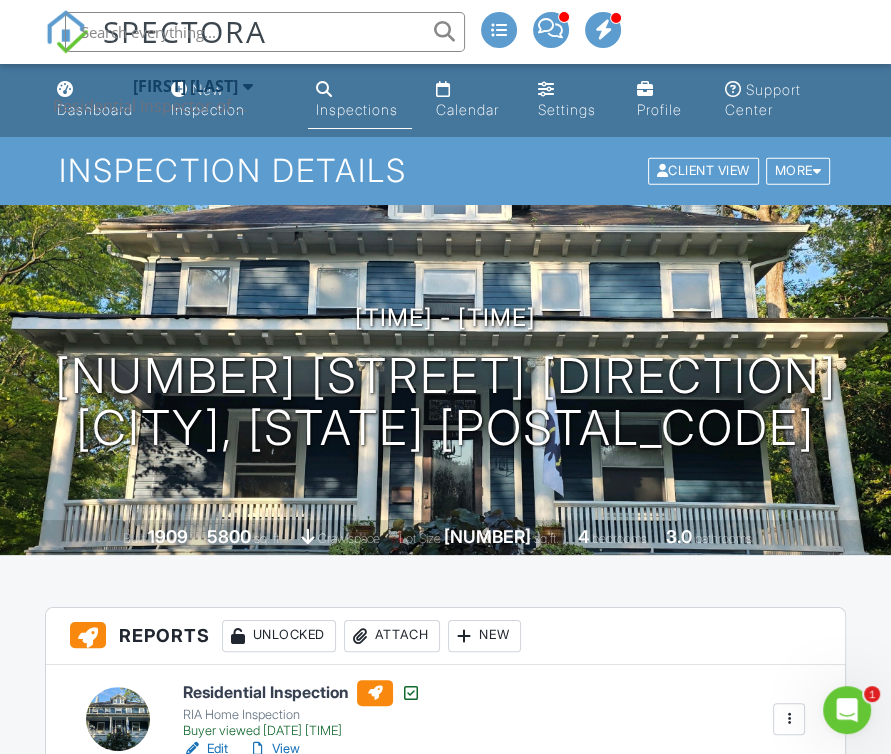 click on "Inspection Details" at bounding box center [445, 170] 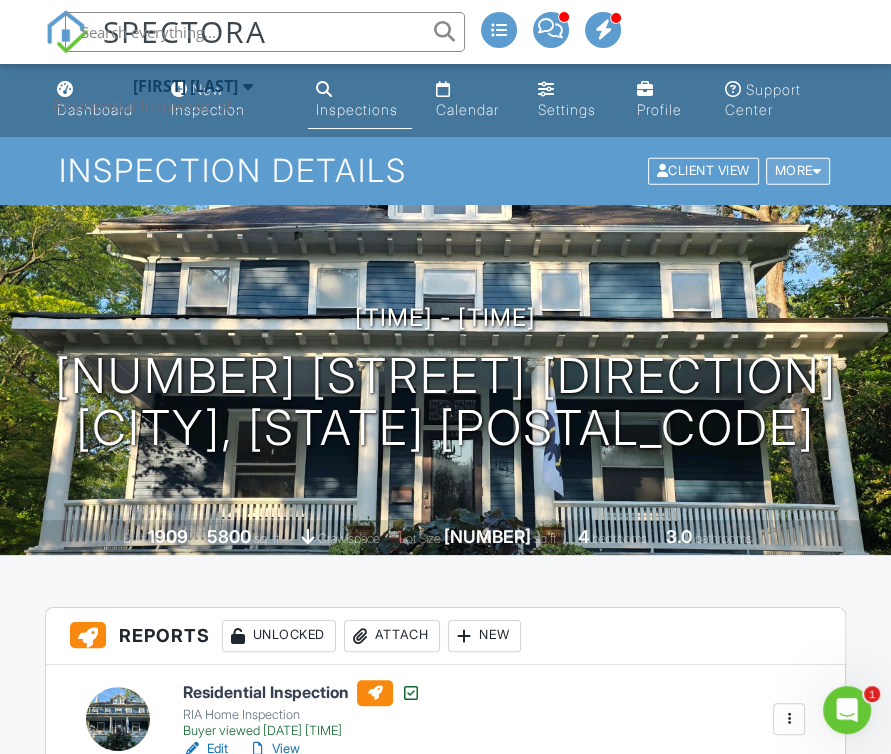 click at bounding box center (817, 171) 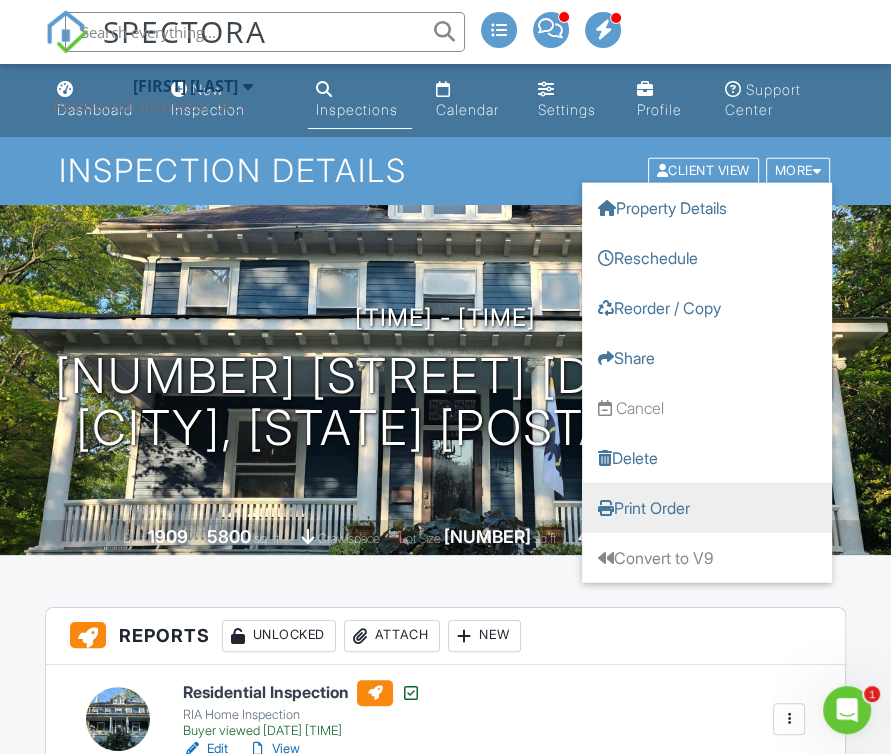 click on "Print Order" at bounding box center (707, 508) 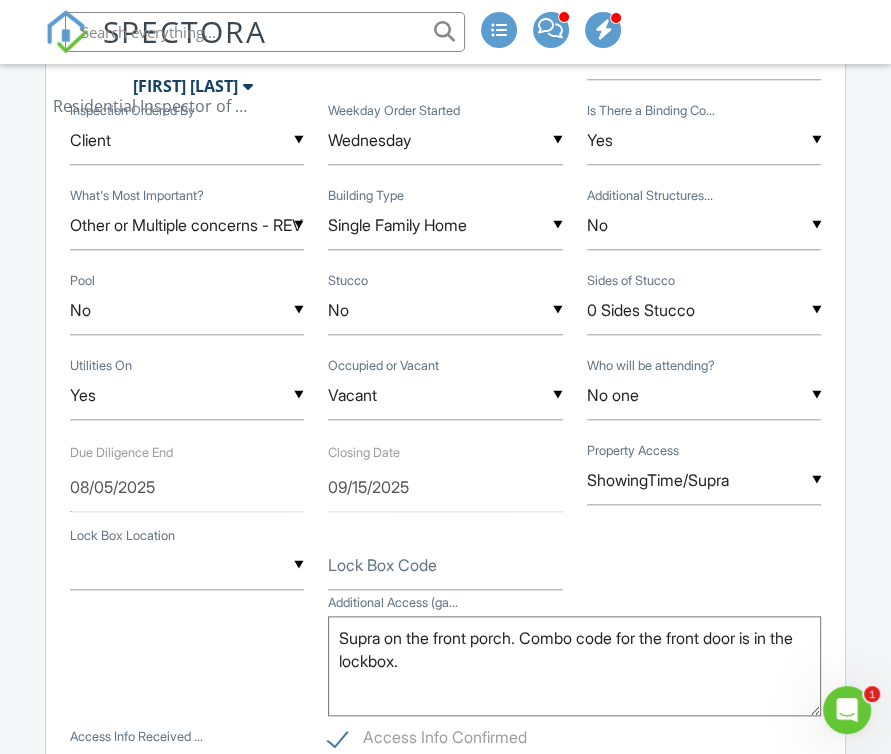 scroll, scrollTop: 1400, scrollLeft: 0, axis: vertical 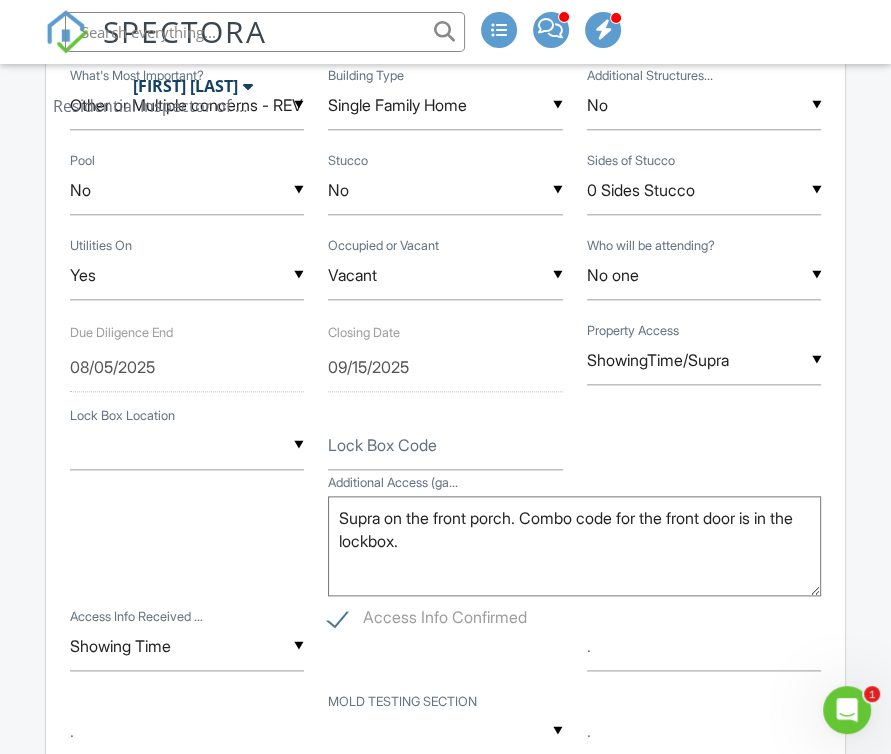 paste on "[NUMBER] [STREET]" 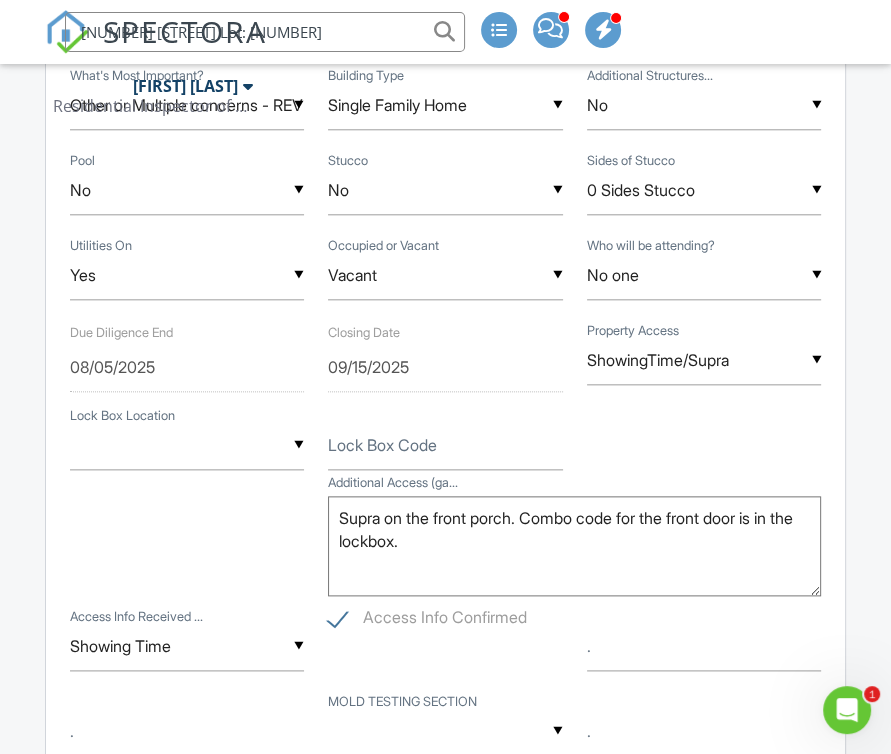 click on "[NUMBER] [STREET]" at bounding box center [265, 32] 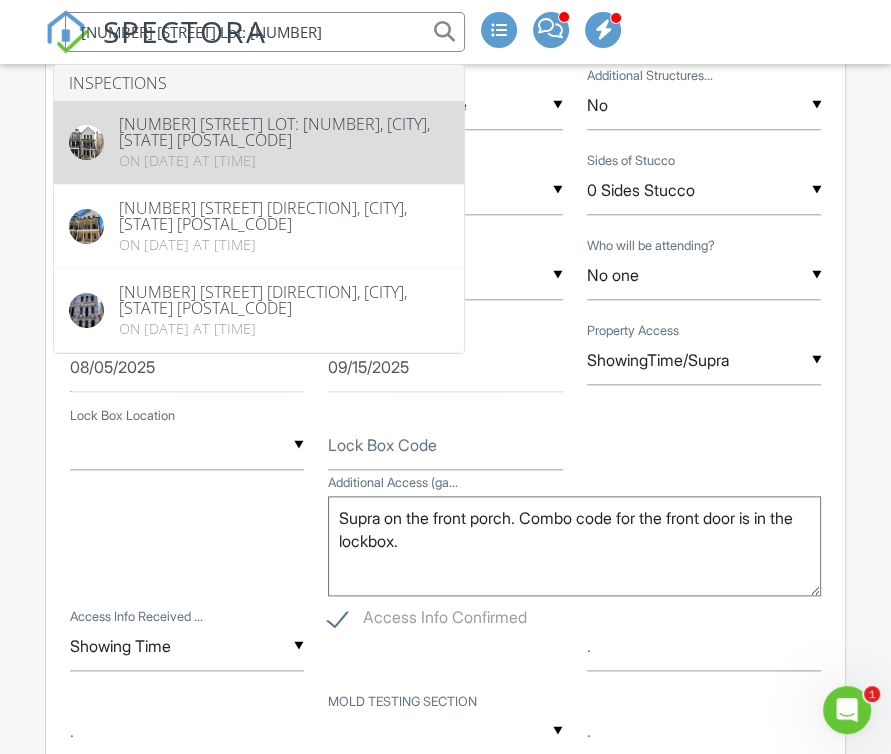 type on "[NUMBER] [STREET]" 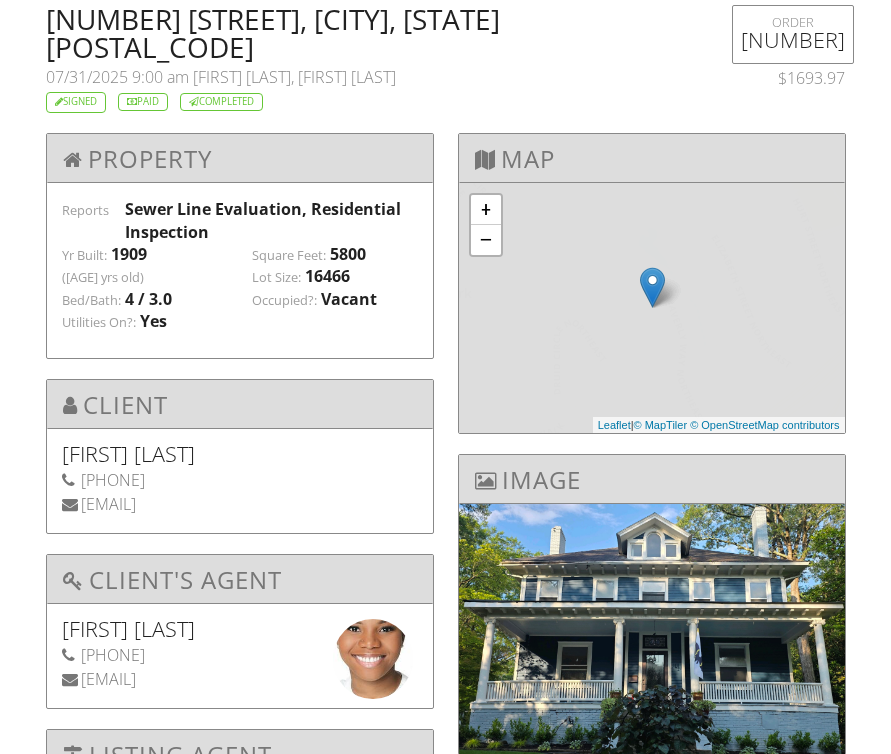 scroll, scrollTop: 0, scrollLeft: 0, axis: both 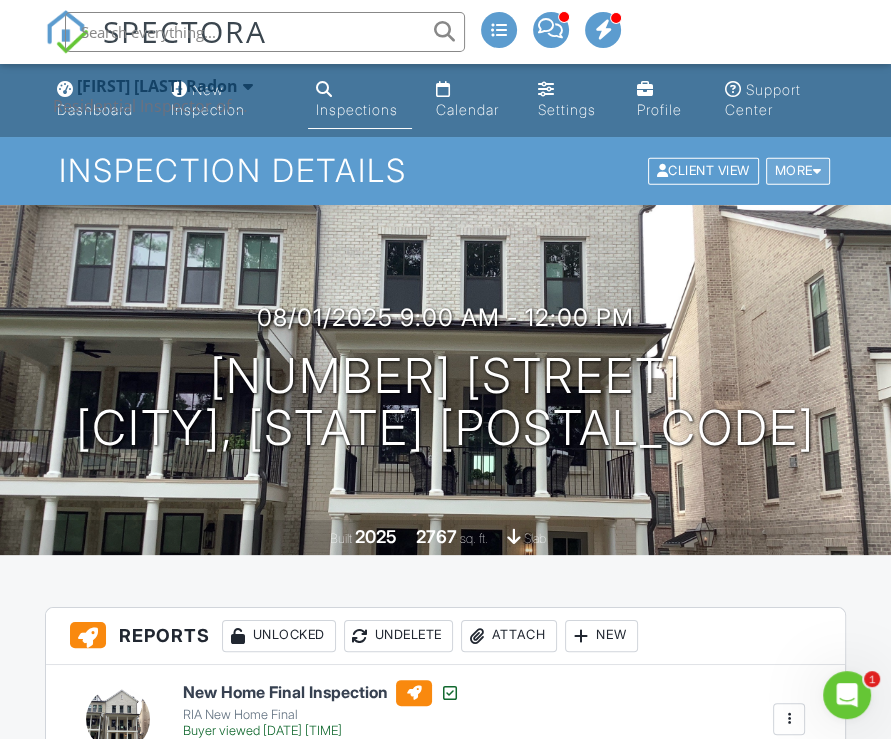 click at bounding box center (817, 171) 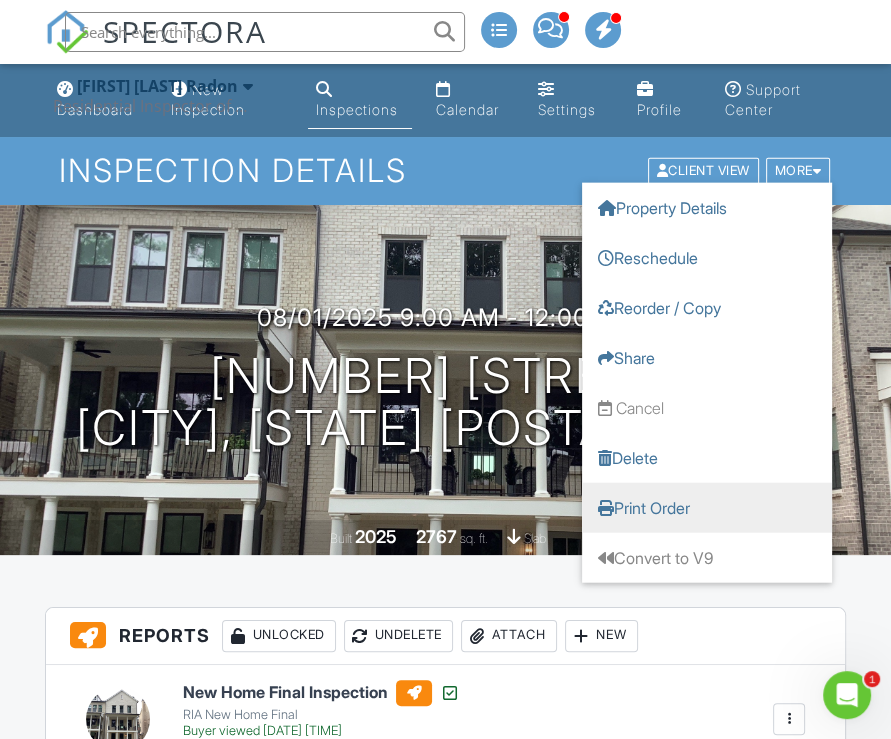 click on "Print Order" at bounding box center [707, 508] 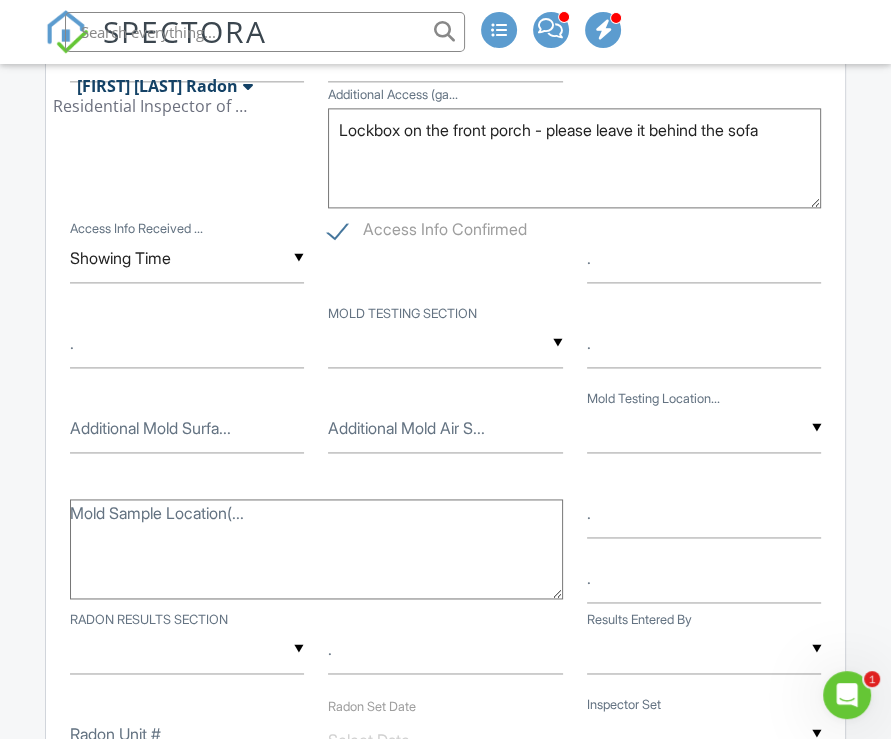 scroll, scrollTop: 1800, scrollLeft: 0, axis: vertical 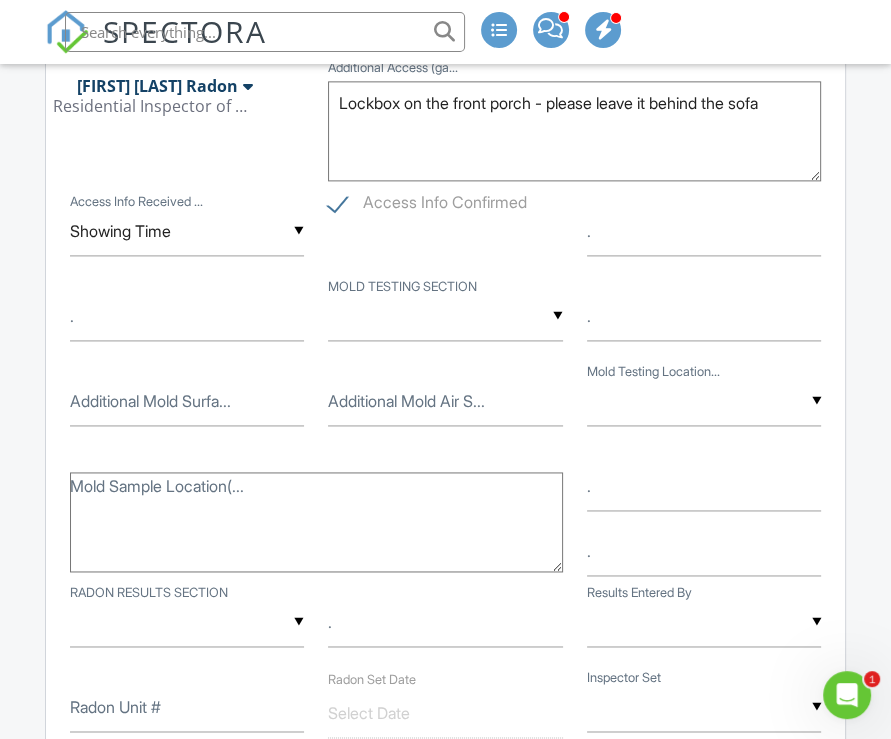 paste on "2123 Tigger Trace NE" 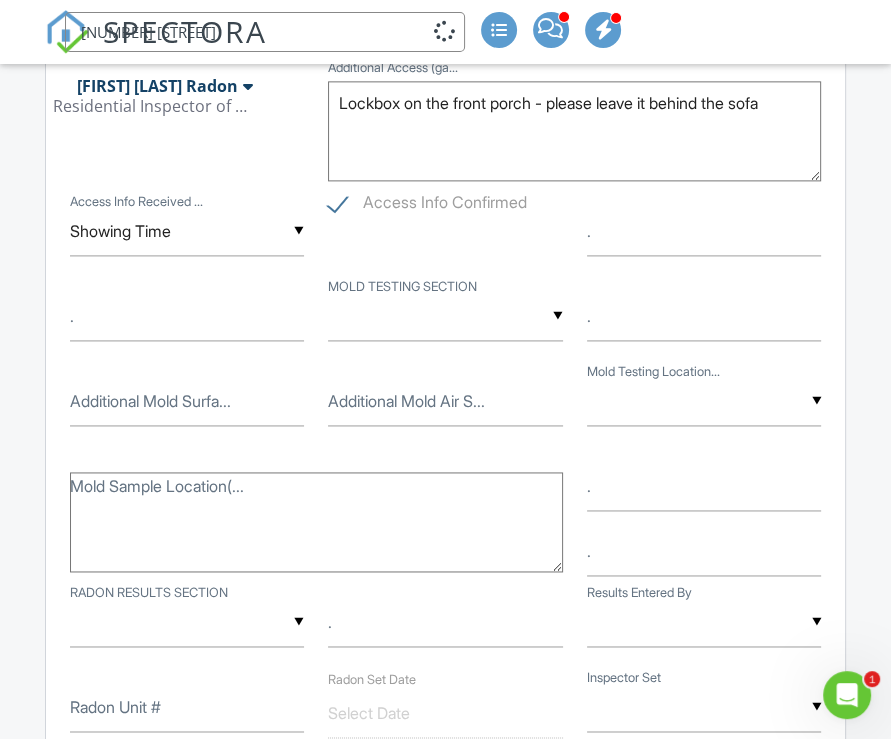click on "2123 Tigger Trace NE" at bounding box center (265, 32) 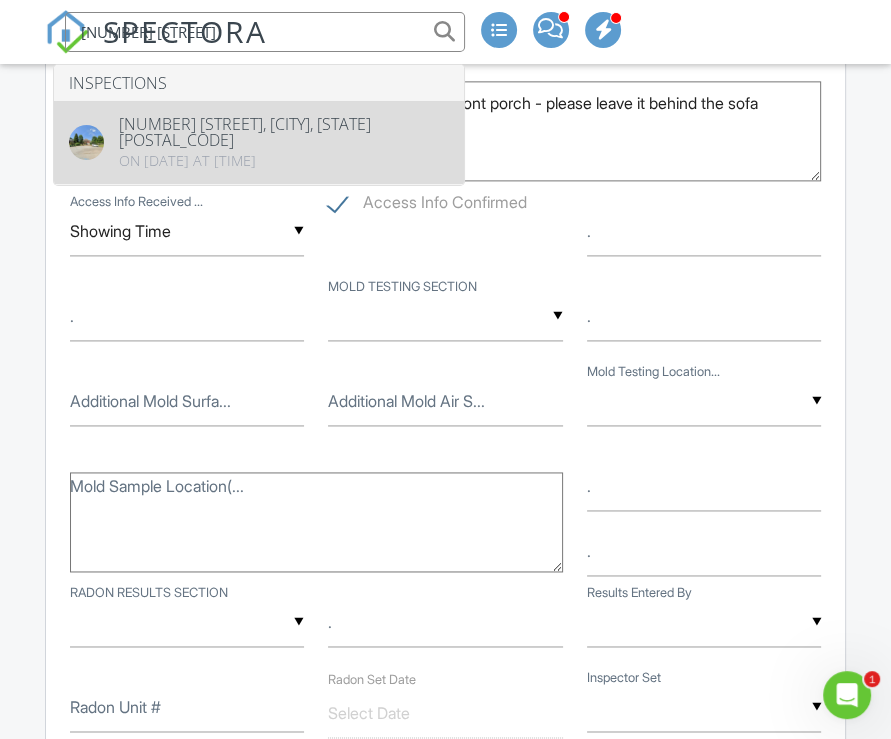 type on "2123 Tigger Trace NE" 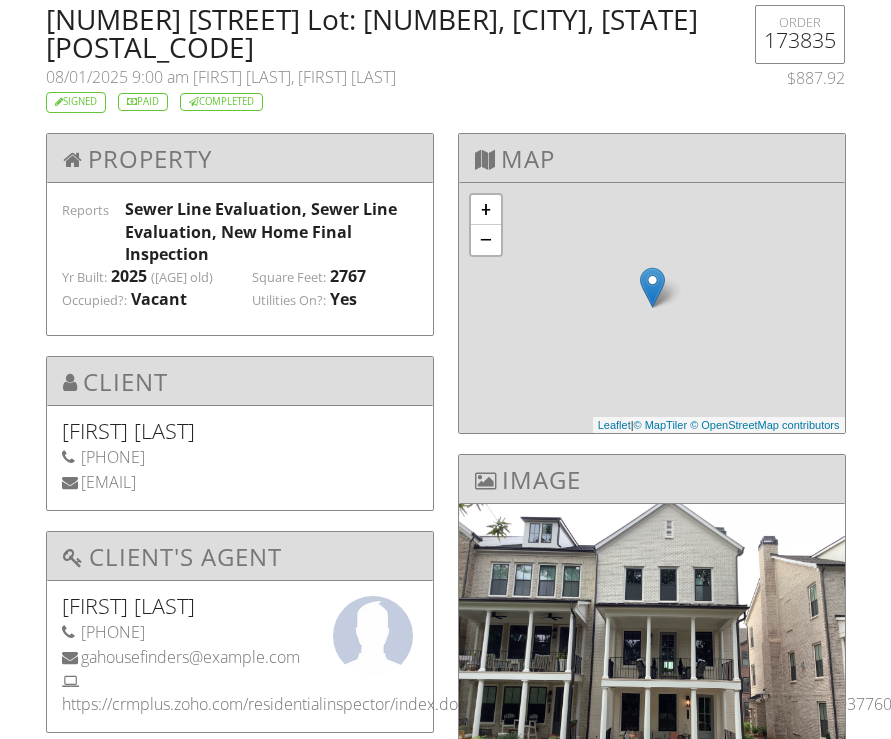 scroll, scrollTop: 0, scrollLeft: 0, axis: both 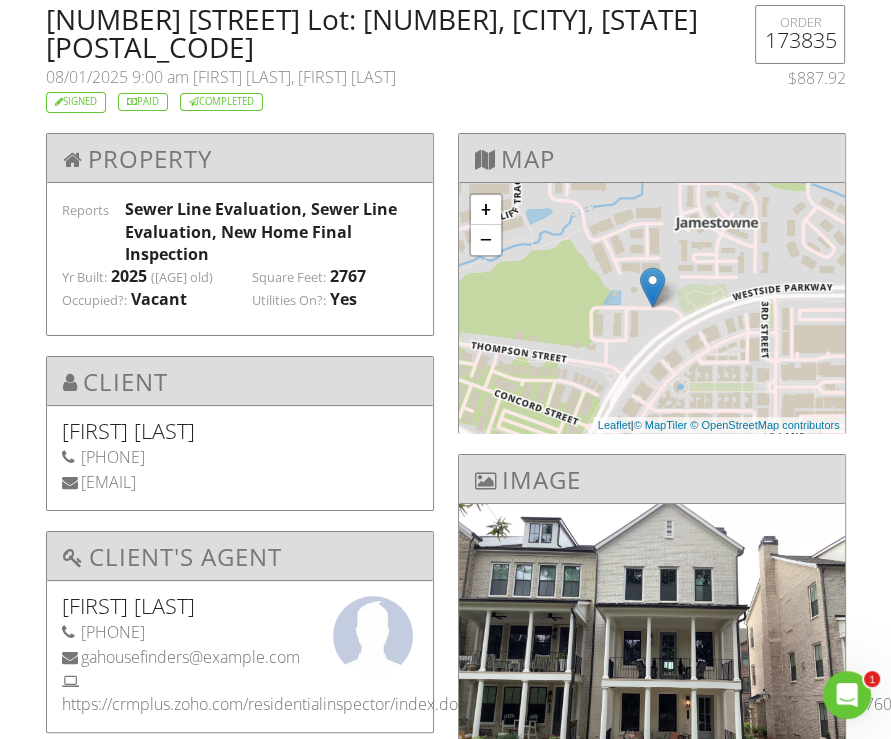 click on "540 Chiswick Cir Lot: 15, Alpharetta, GA 30009" at bounding box center [377, 33] 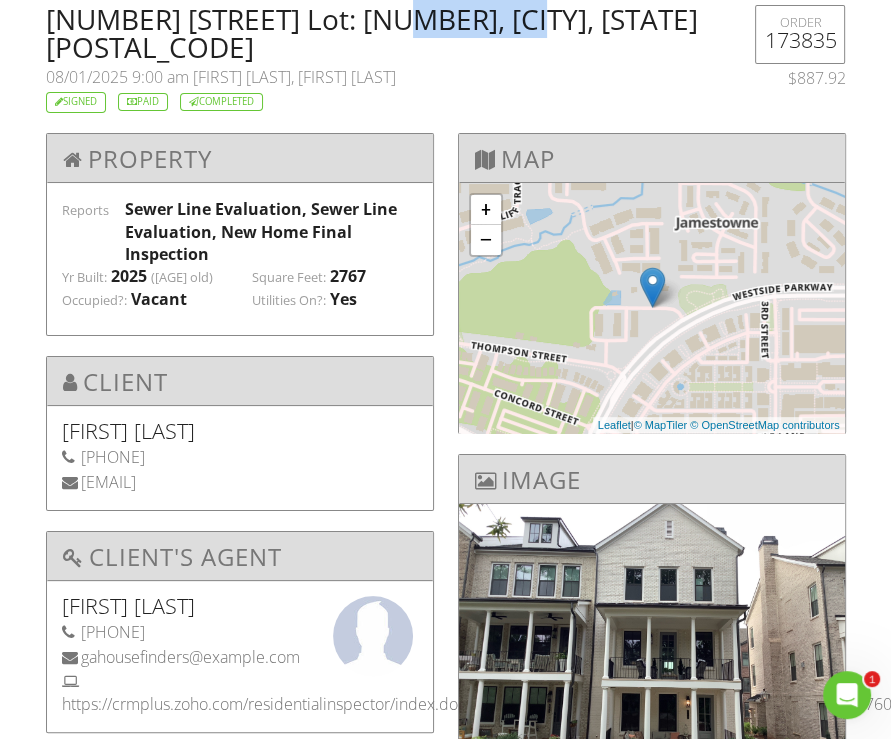 click on "540 Chiswick Cir Lot: 15, Alpharetta, GA 30009" at bounding box center (377, 33) 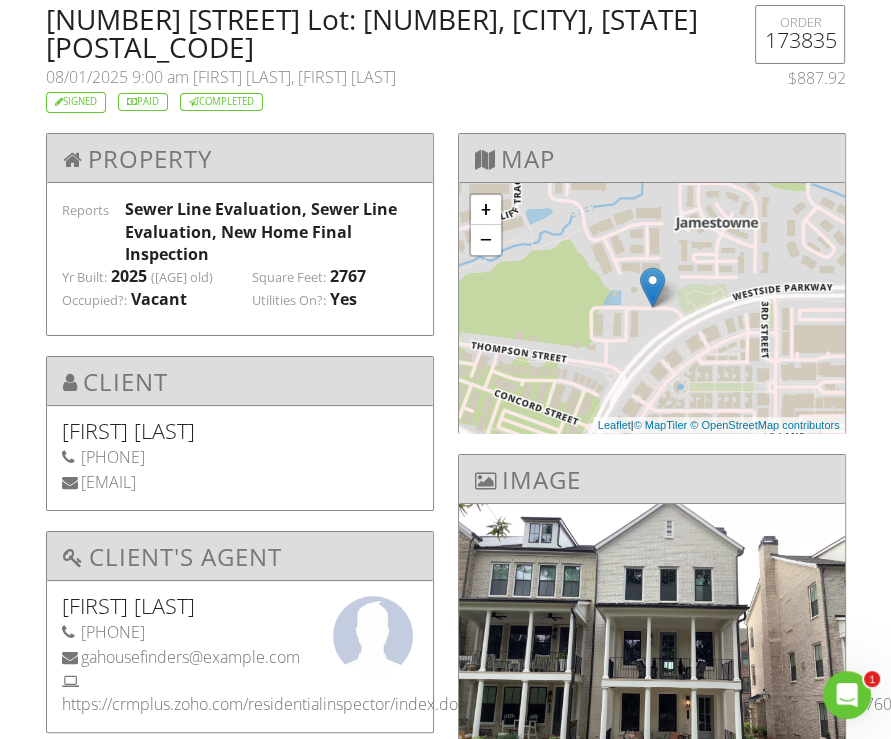 click on "Mike Gonzalez, Kris Sewer Scope" at bounding box center [294, 77] 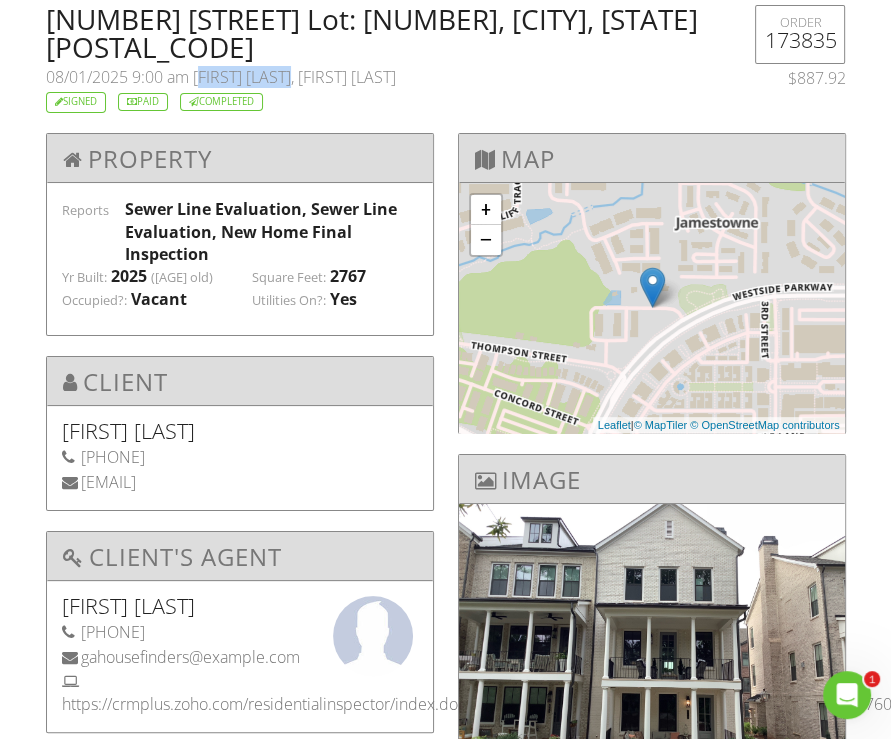 drag, startPoint x: 211, startPoint y: 48, endPoint x: 255, endPoint y: 46, distance: 44.04543 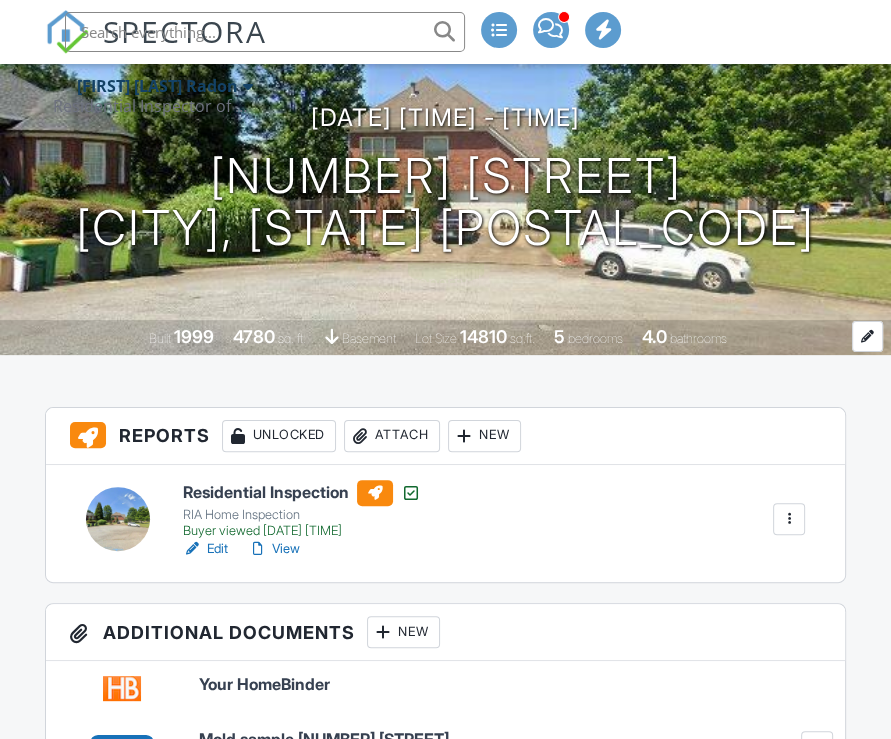 scroll, scrollTop: 200, scrollLeft: 0, axis: vertical 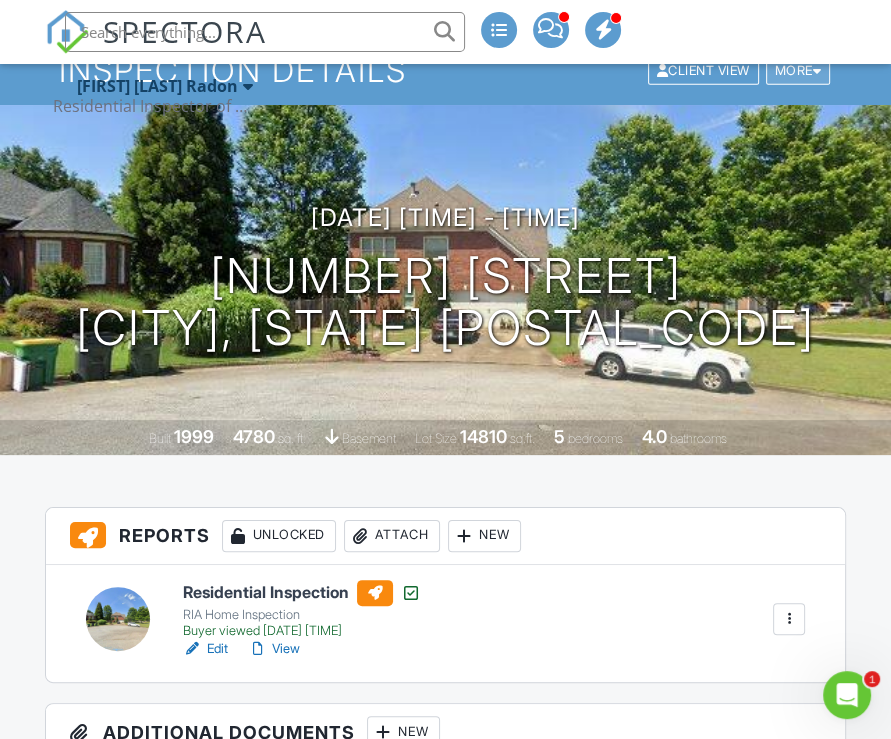 click at bounding box center (817, 71) 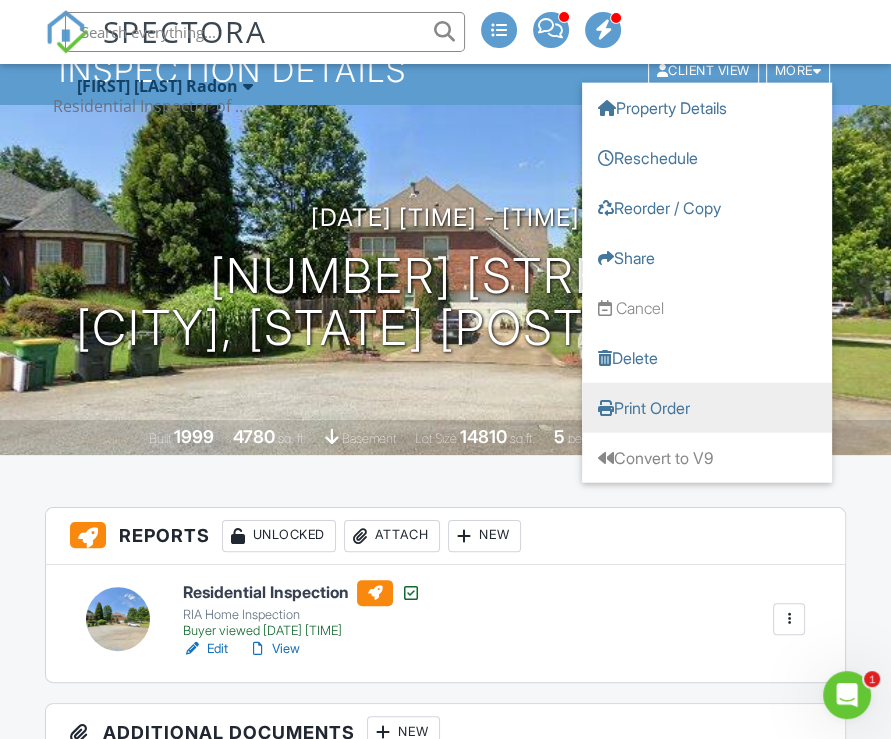 click on "Print Order" at bounding box center (707, 408) 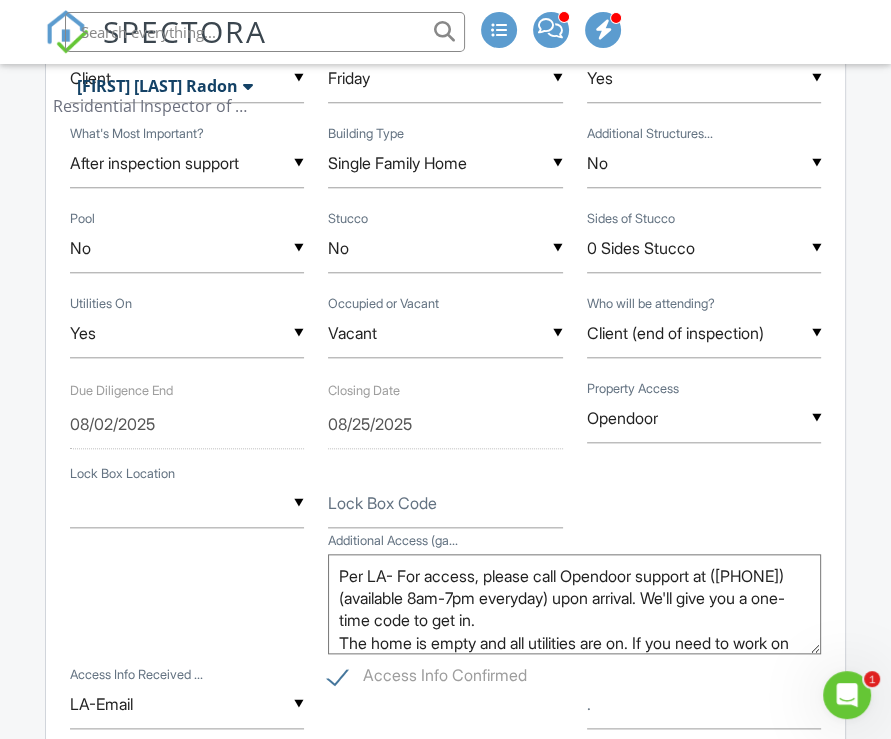scroll, scrollTop: 1300, scrollLeft: 0, axis: vertical 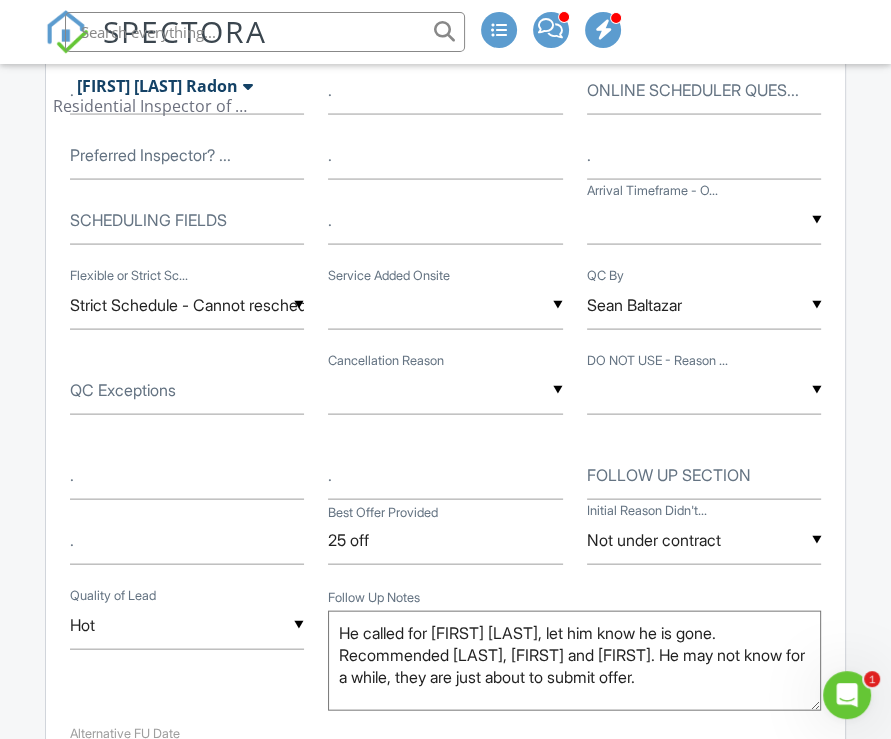paste on "[NUMBER] [STREET]" 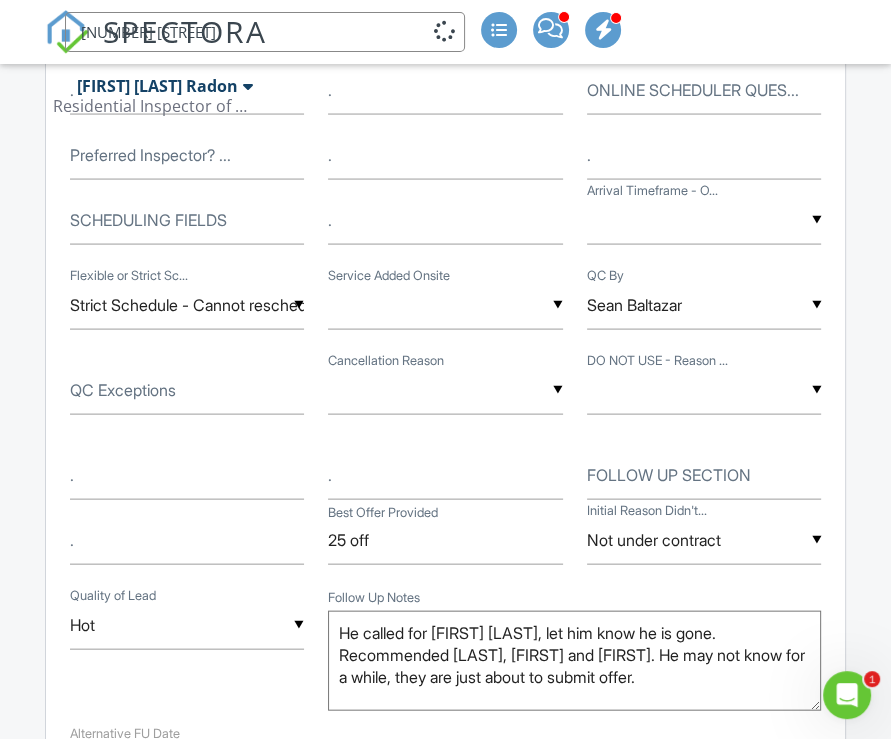 click on "[NUMBER] [STREET]" at bounding box center [265, 32] 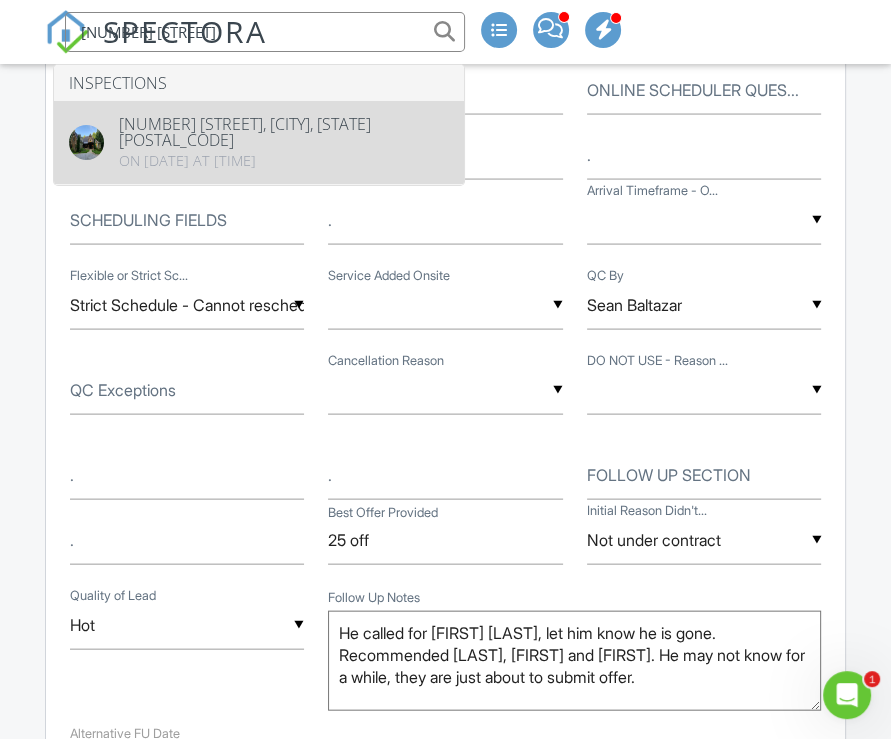 type on "[NUMBER] [STREET]" 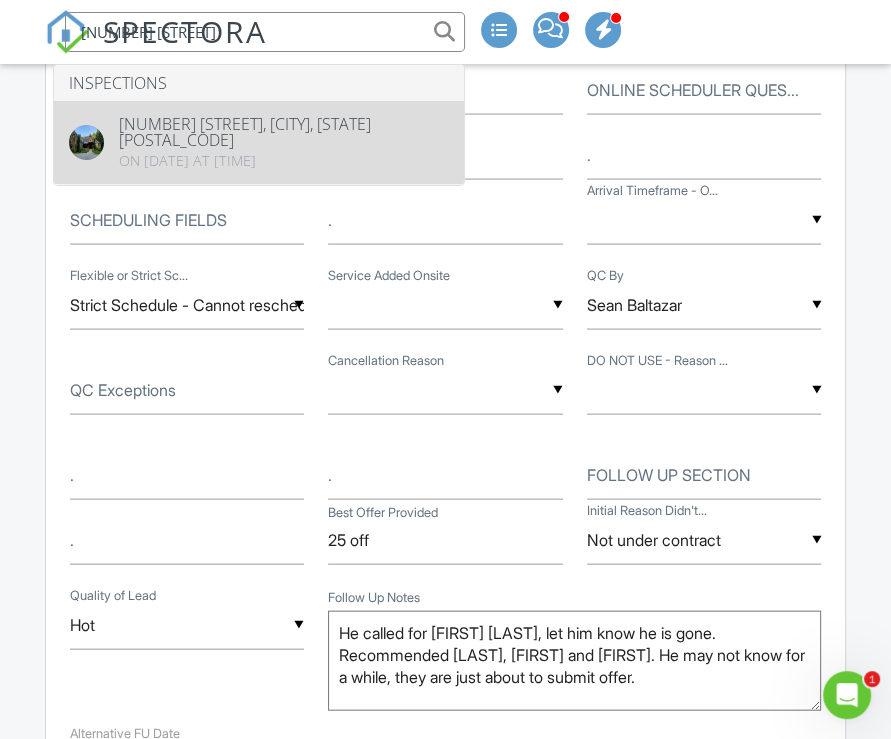 type 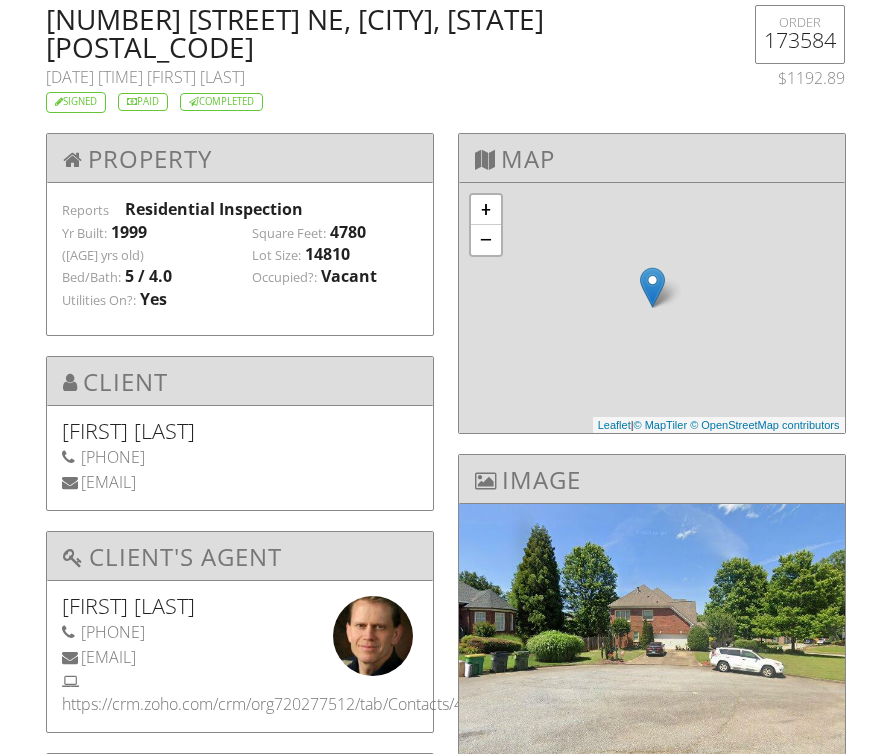 scroll, scrollTop: 0, scrollLeft: 0, axis: both 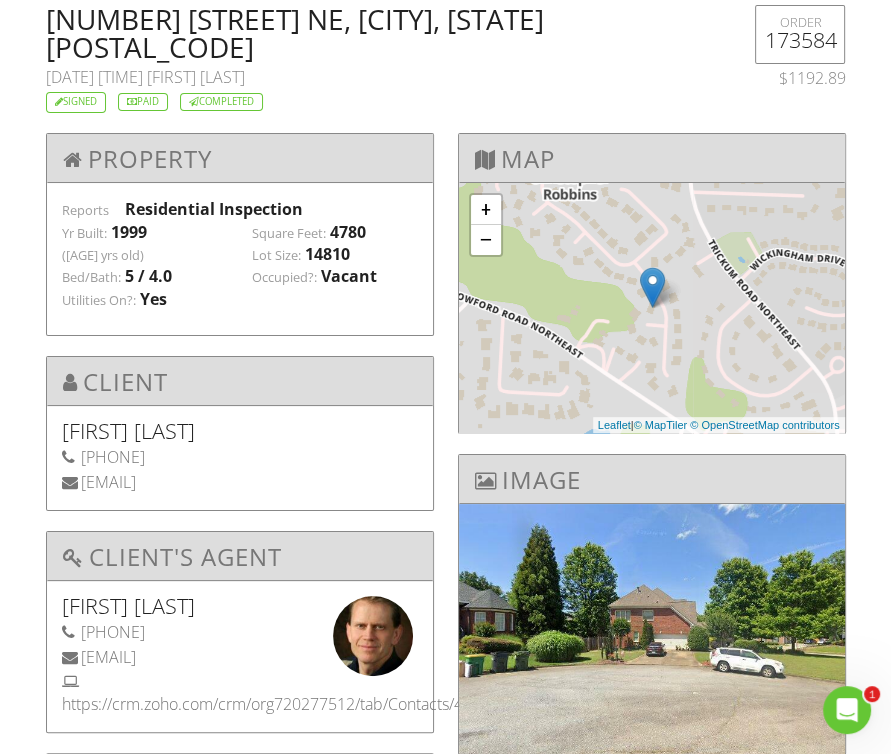 click on "[NUMBER] [STREET] NE, [CITY], [STATE] [POSTAL_CODE]" at bounding box center (377, 33) 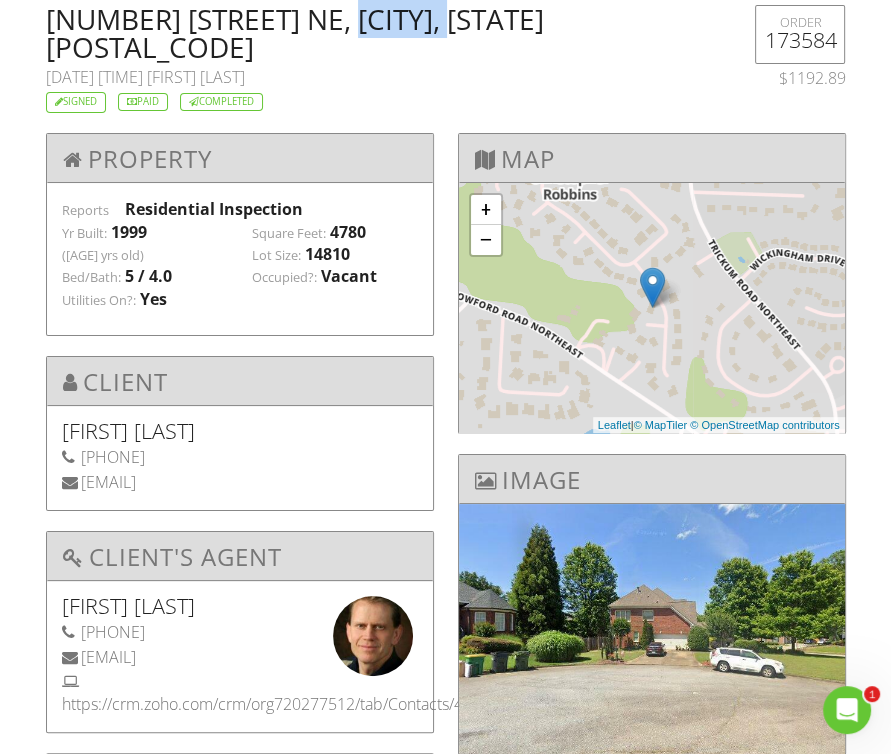 click on "[NUMBER] [STREET] NE, [CITY], [STATE] [POSTAL_CODE]" at bounding box center (377, 33) 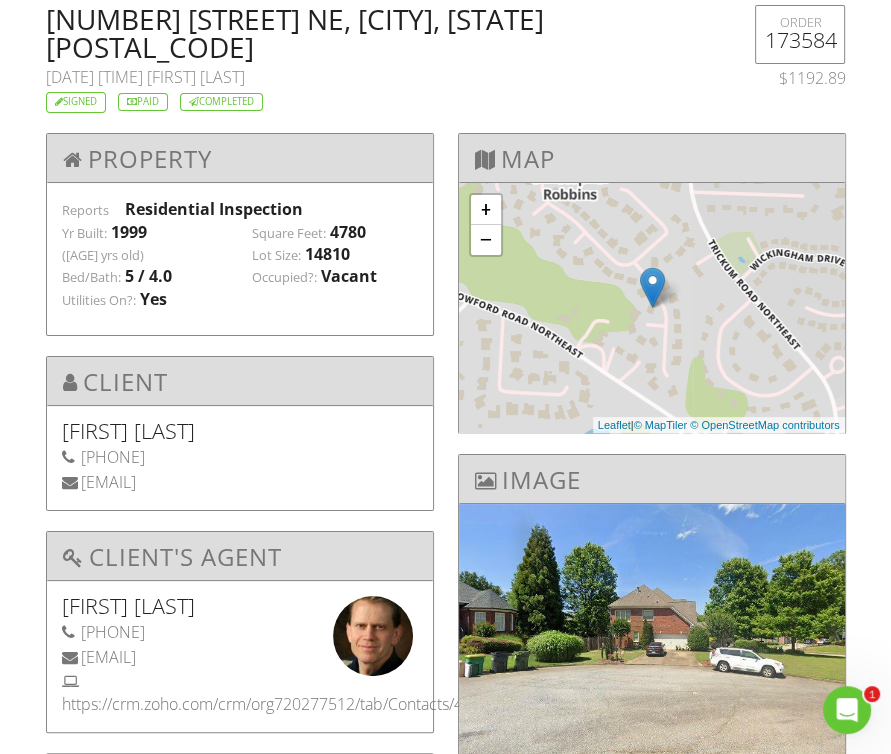 click on "[FIRST] [LAST]" at bounding box center (196, 77) 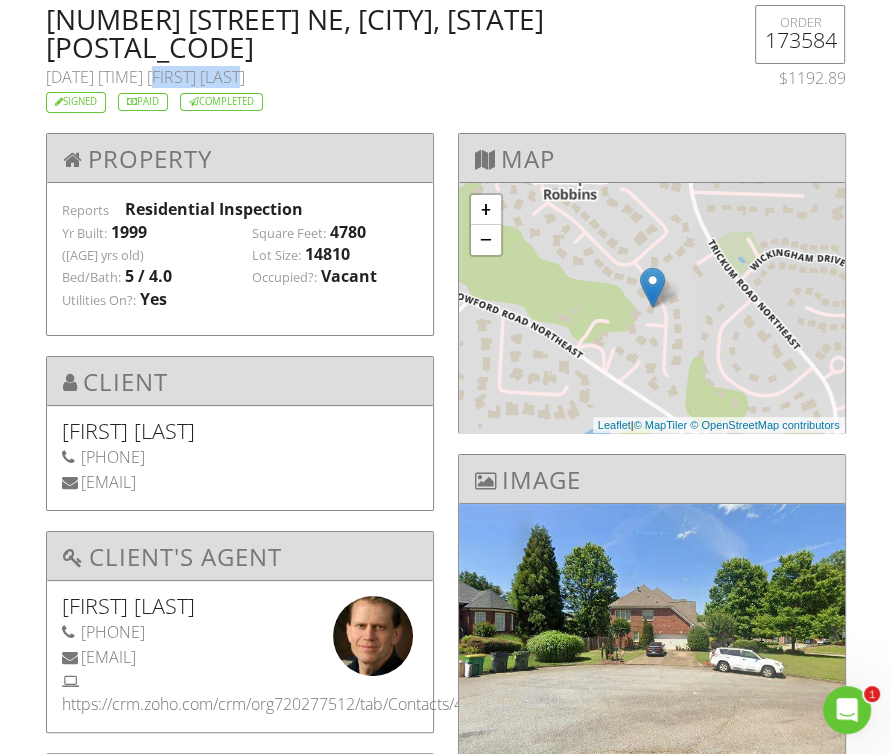 drag, startPoint x: 210, startPoint y: 46, endPoint x: 269, endPoint y: 49, distance: 59.07622 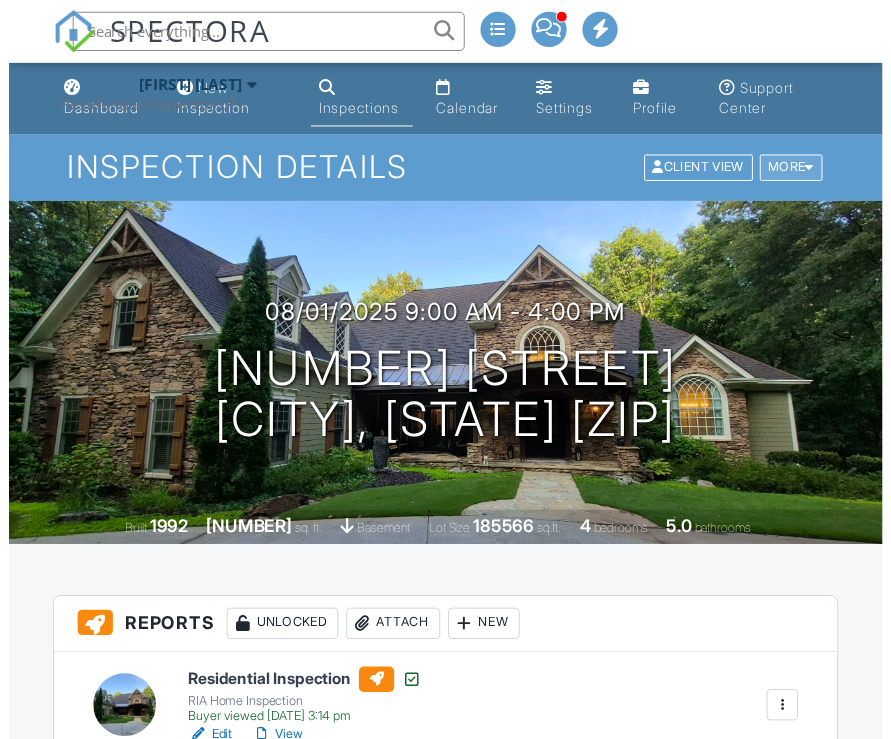 scroll, scrollTop: 0, scrollLeft: 0, axis: both 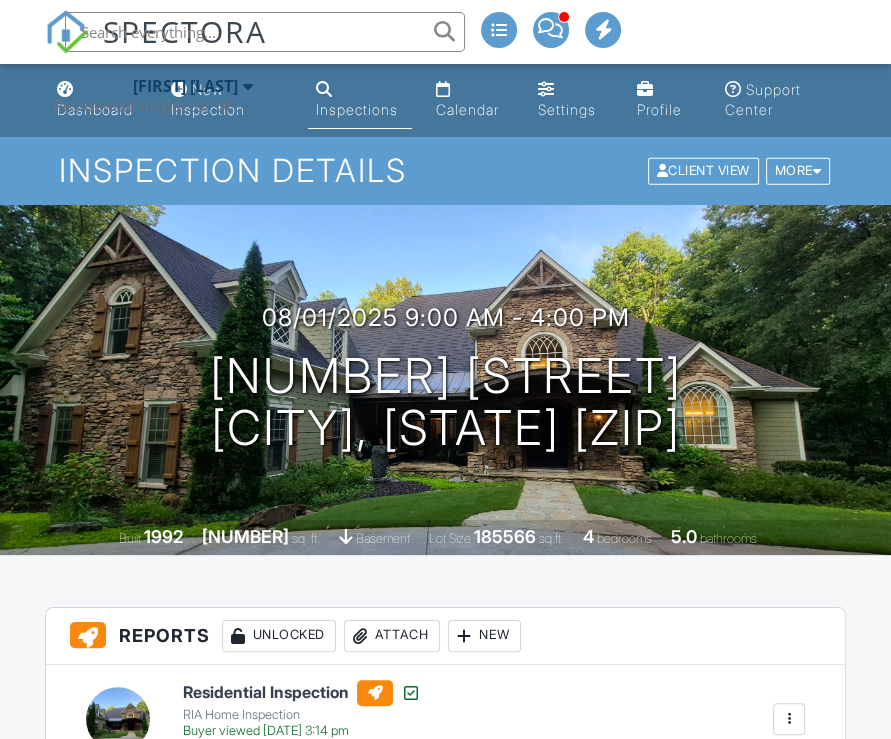 click at bounding box center [817, 171] 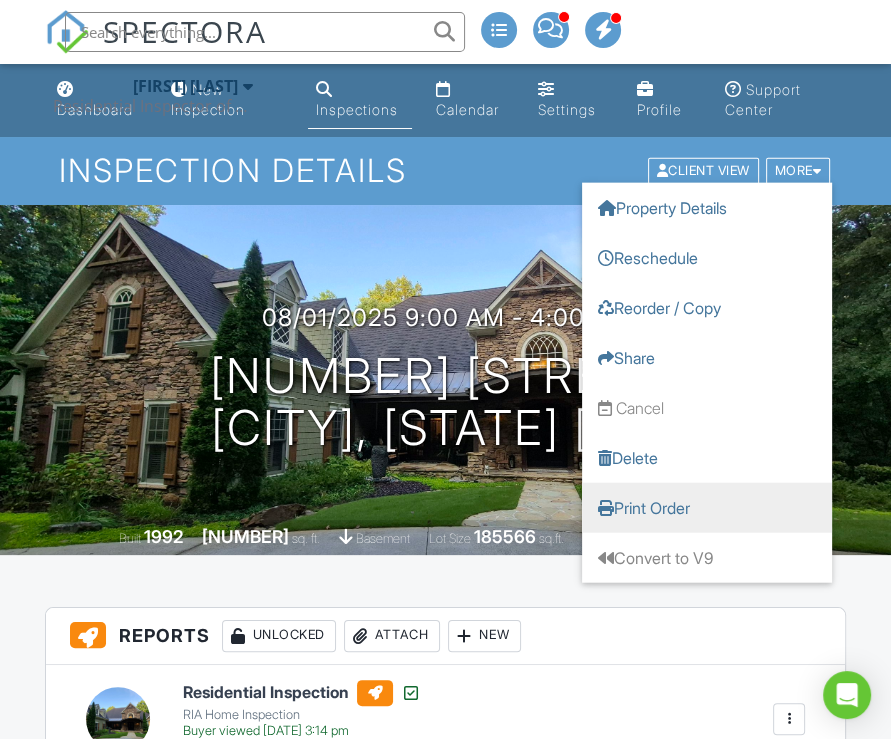 click on "Print Order" at bounding box center (707, 508) 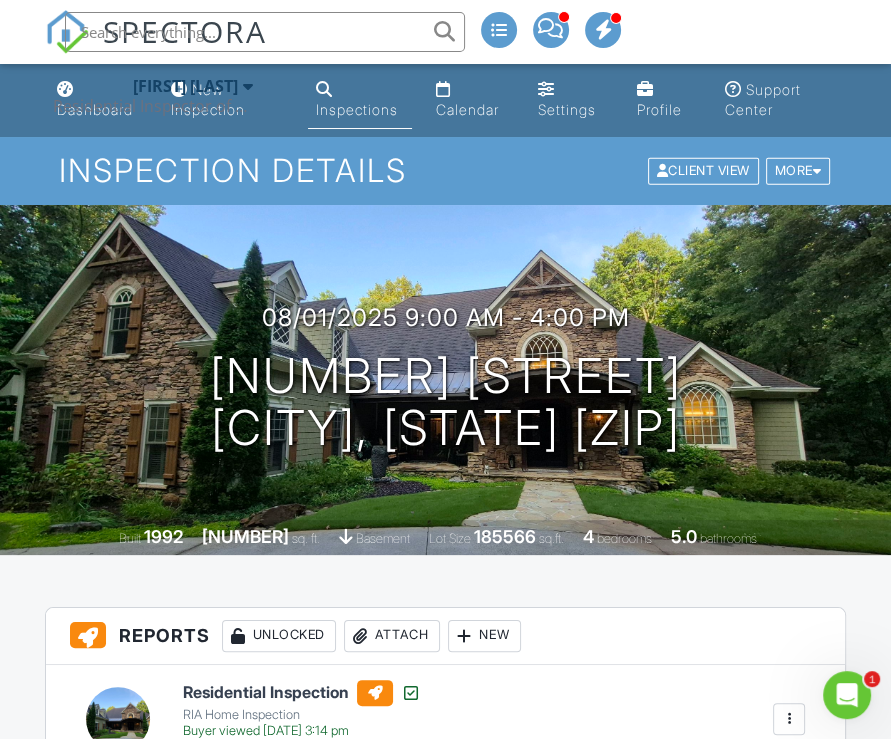 scroll, scrollTop: 0, scrollLeft: 0, axis: both 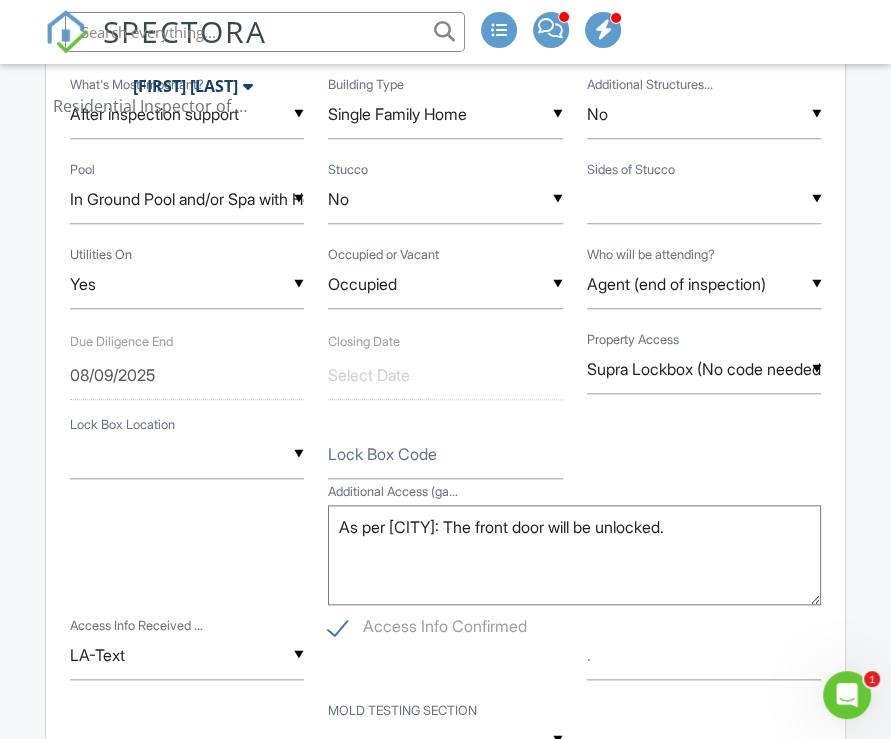 click at bounding box center [265, 32] 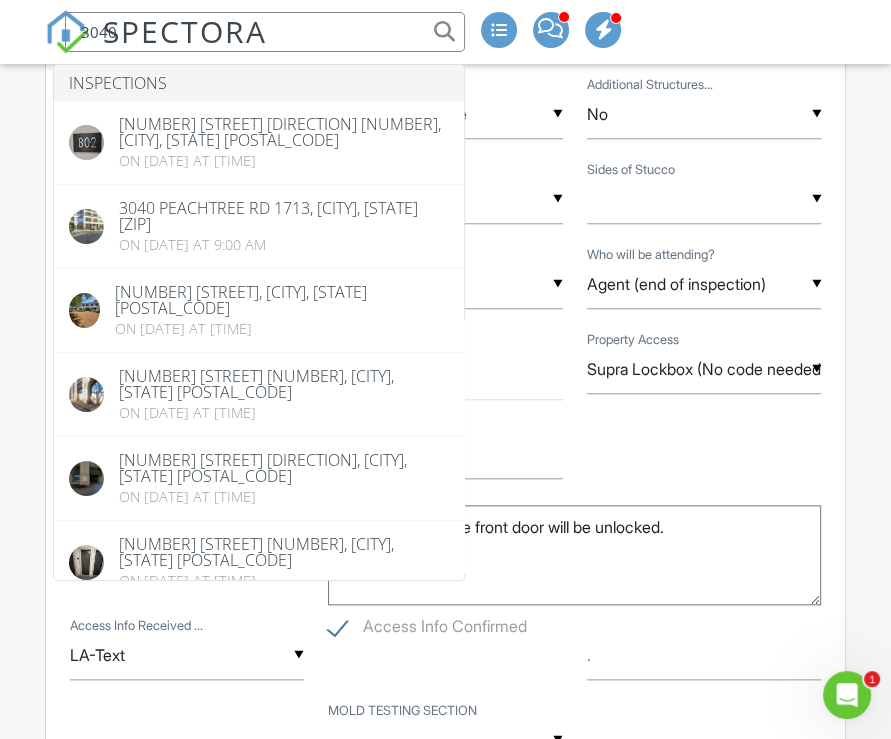 click on "3040" at bounding box center [265, 32] 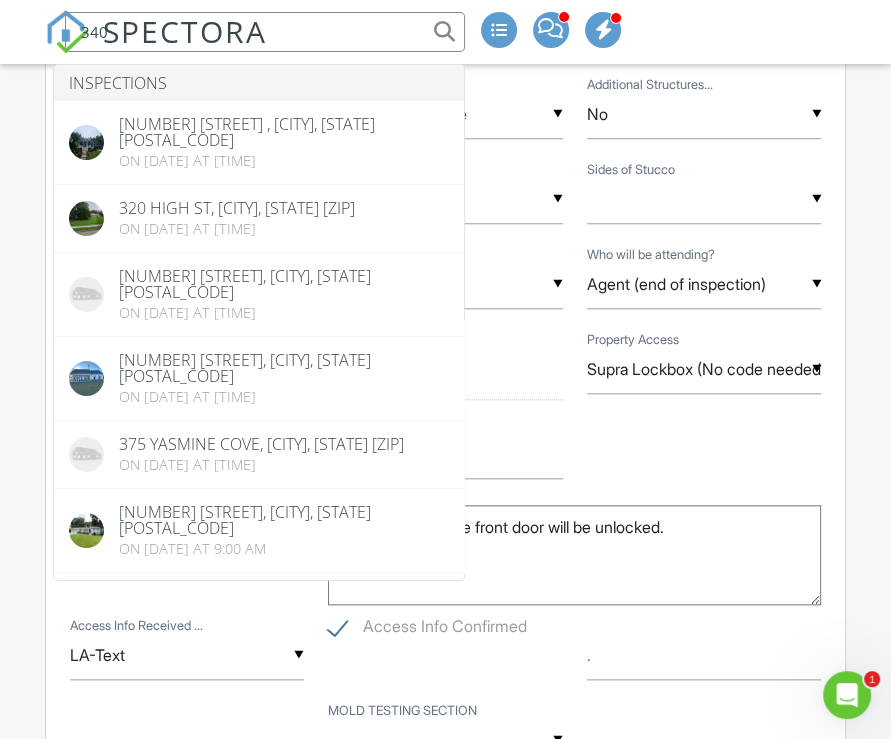 click on "340" at bounding box center [265, 32] 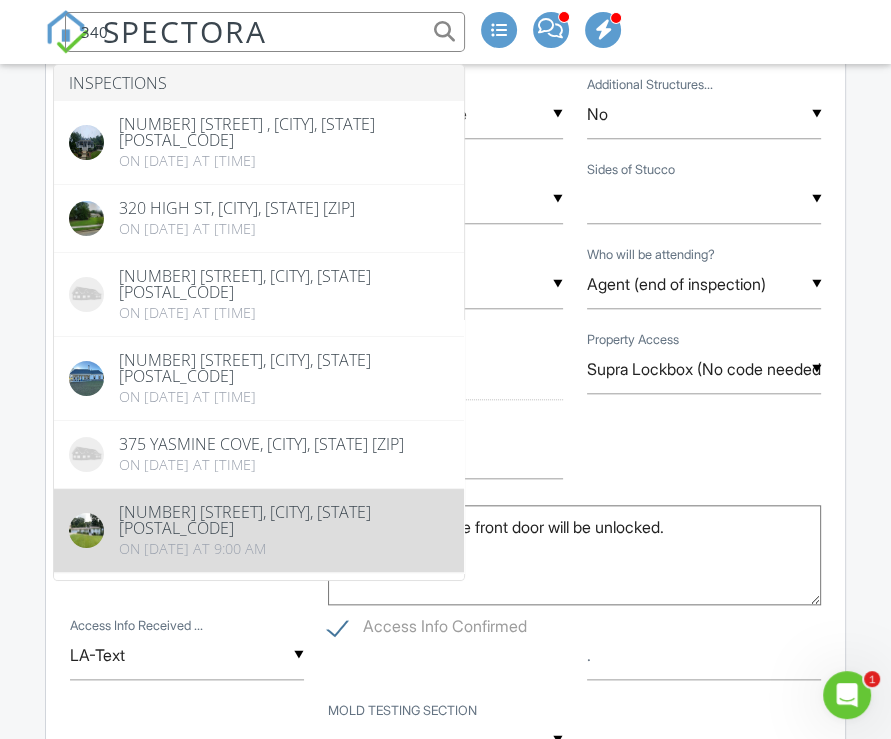 type on "340" 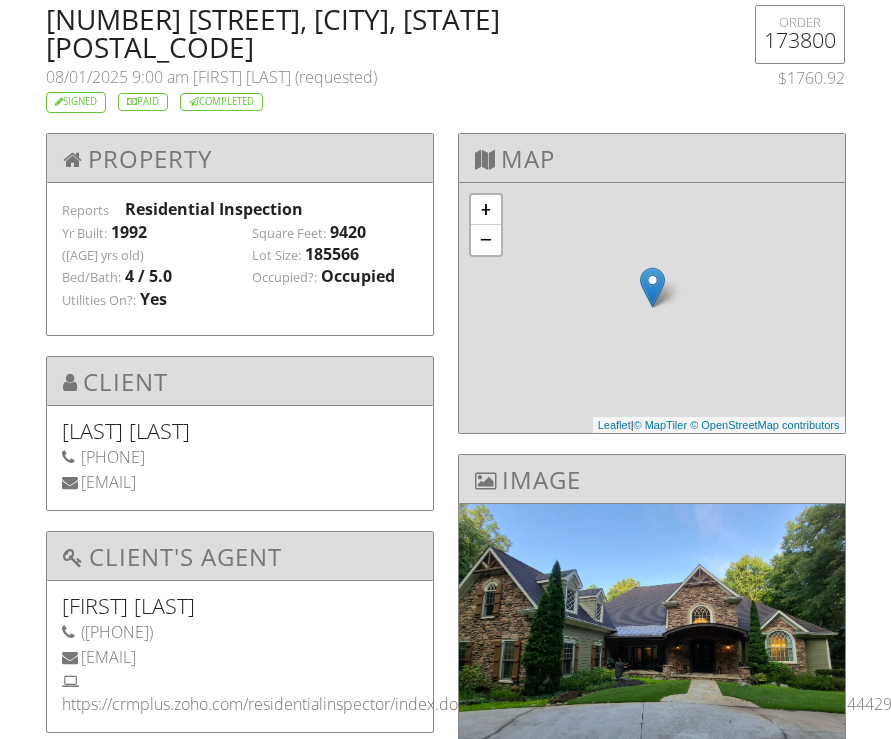 scroll, scrollTop: 0, scrollLeft: 0, axis: both 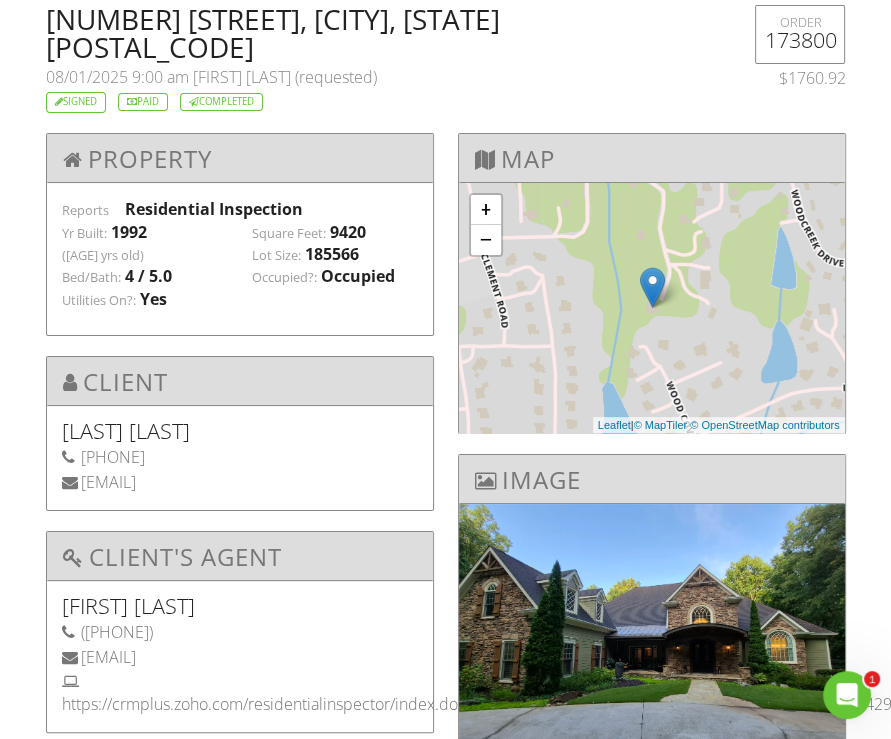 click on "[NUMBER] [STREET], [CITY], [STATE] [POSTAL_CODE]" at bounding box center (377, 33) 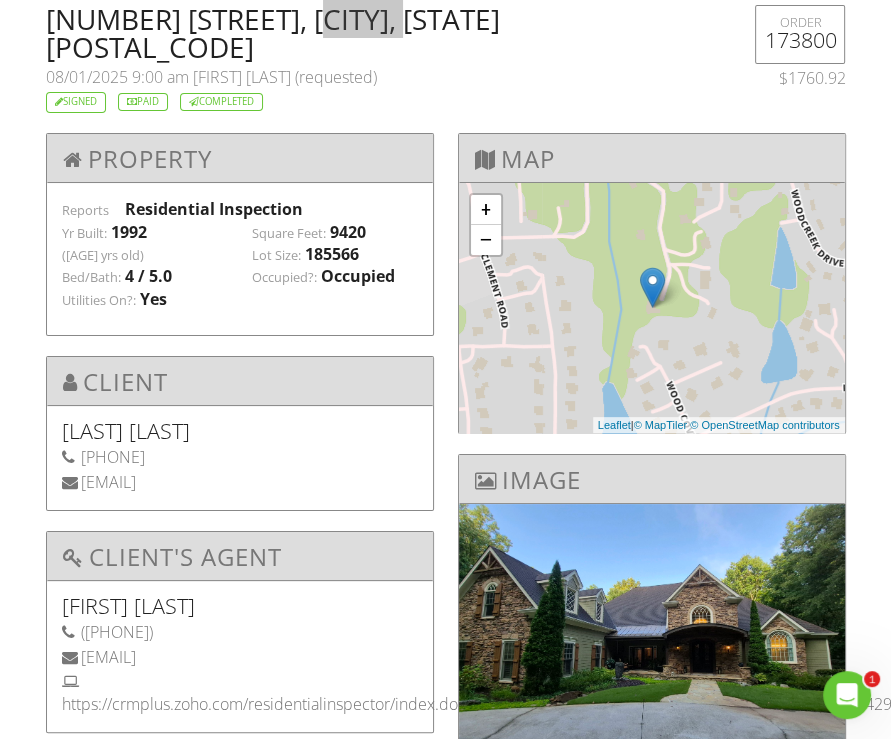 click on "[NUMBER] [STREET], [CITY], [STATE] [POSTAL_CODE]" at bounding box center (377, 33) 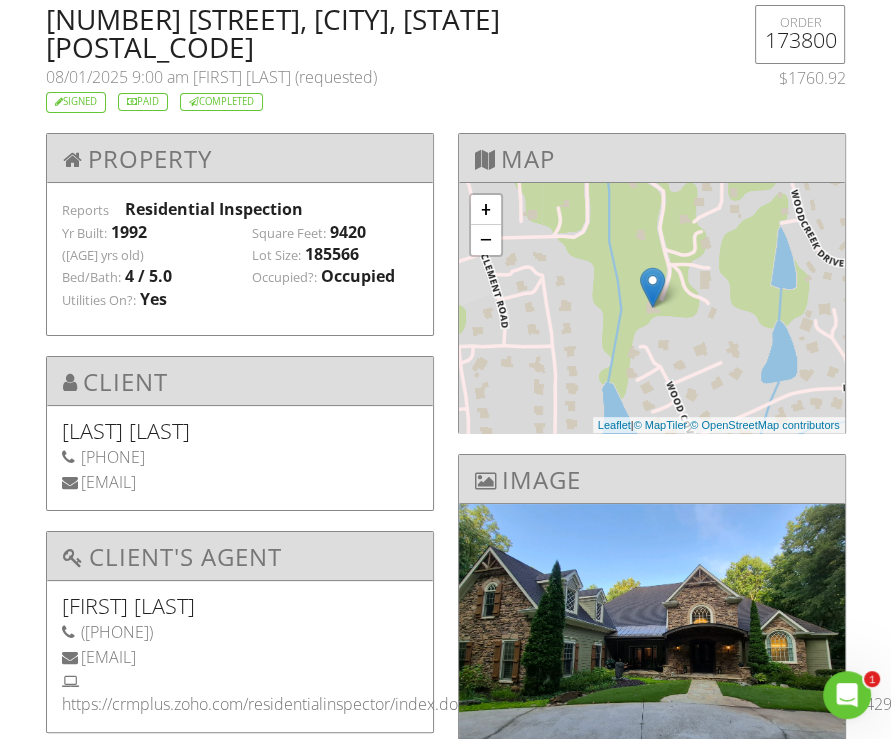 click on "[FIRST] [LAST] (requested)" at bounding box center (285, 77) 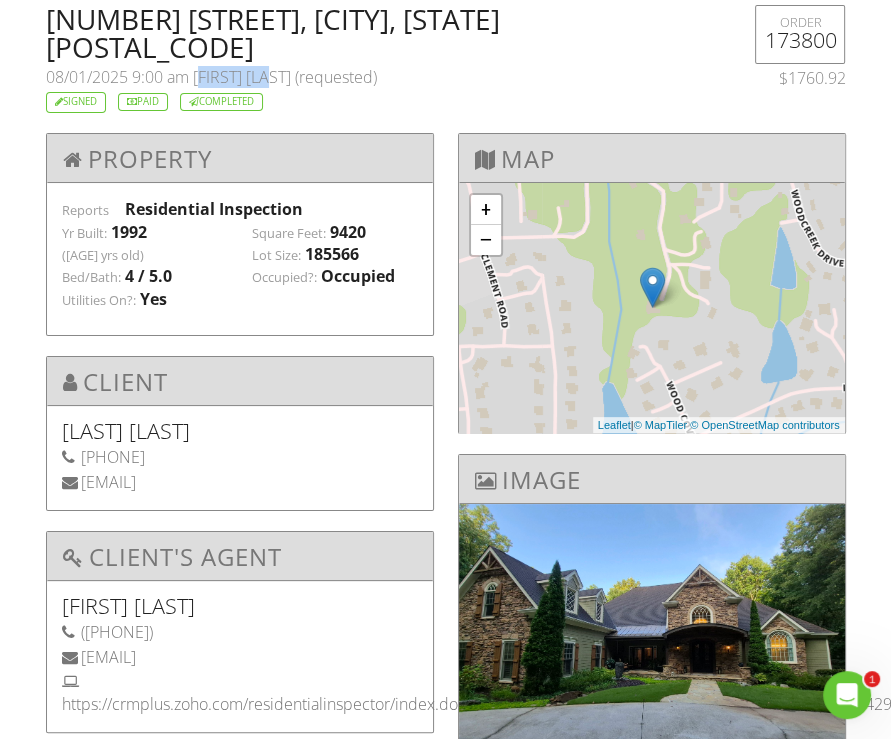 drag, startPoint x: 195, startPoint y: 44, endPoint x: 249, endPoint y: 45, distance: 54.00926 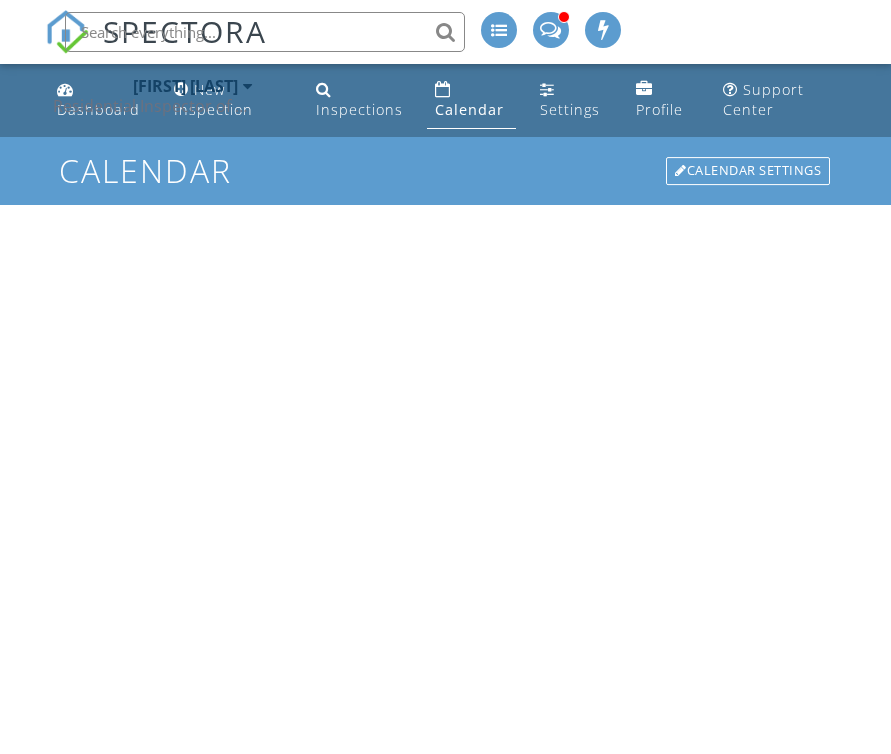 scroll, scrollTop: 0, scrollLeft: 0, axis: both 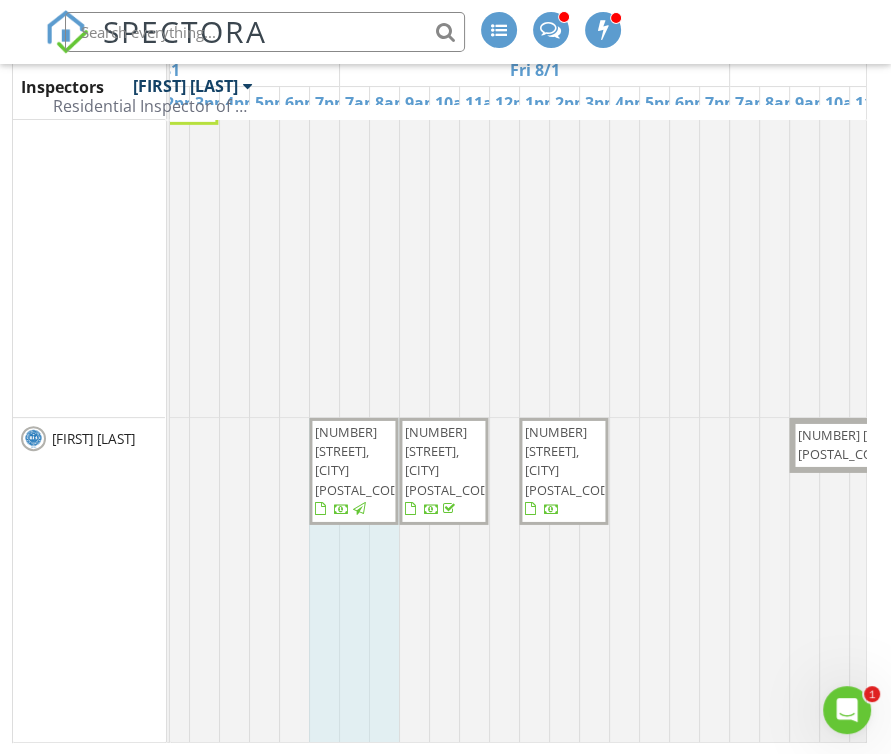 click on "CLOSED -NO SUNDAY INSPECTIONS
1374 Country Squire Dr , Decatur 30033
127 N 4th Avenue North, Decatur 30030
4902 Pine Hill Ct E, Stone Mountain 30088
1800 Jordan Brook Drive Lot 9, Lawrenceville 30043
2173 Martin Way, Jonesboro 30236" at bounding box center (-1610, 649) 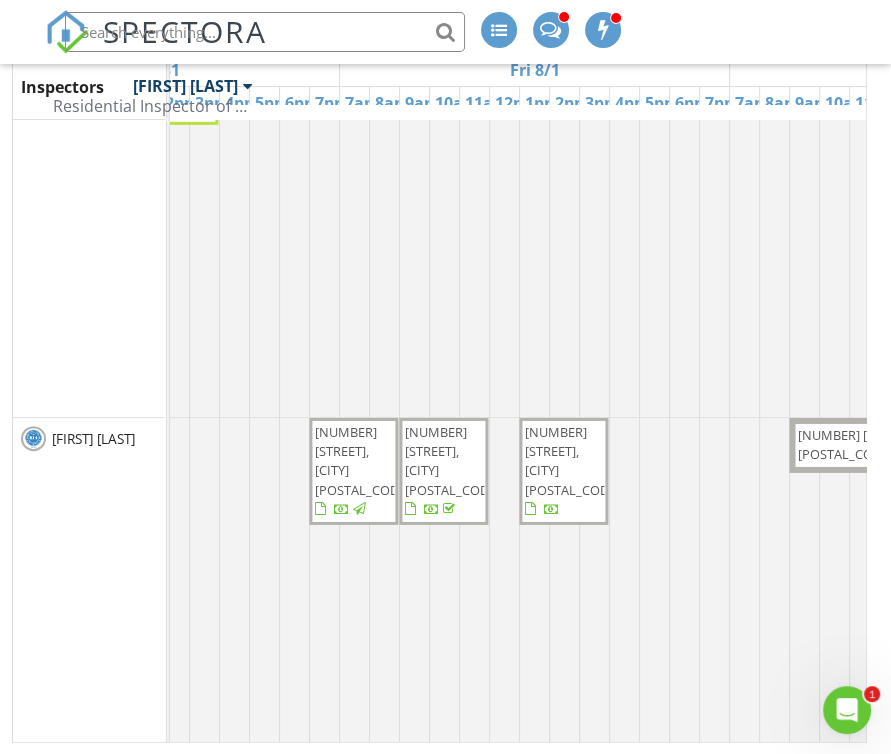 scroll, scrollTop: 9581, scrollLeft: 1675, axis: both 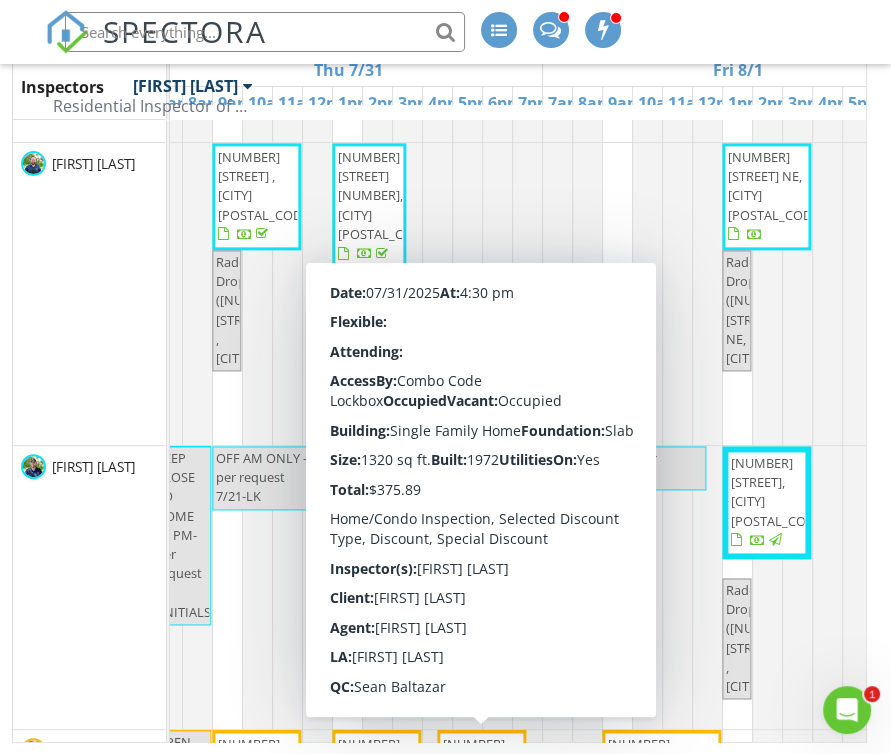 click on "Andrew Bailey" at bounding box center (89, 587) 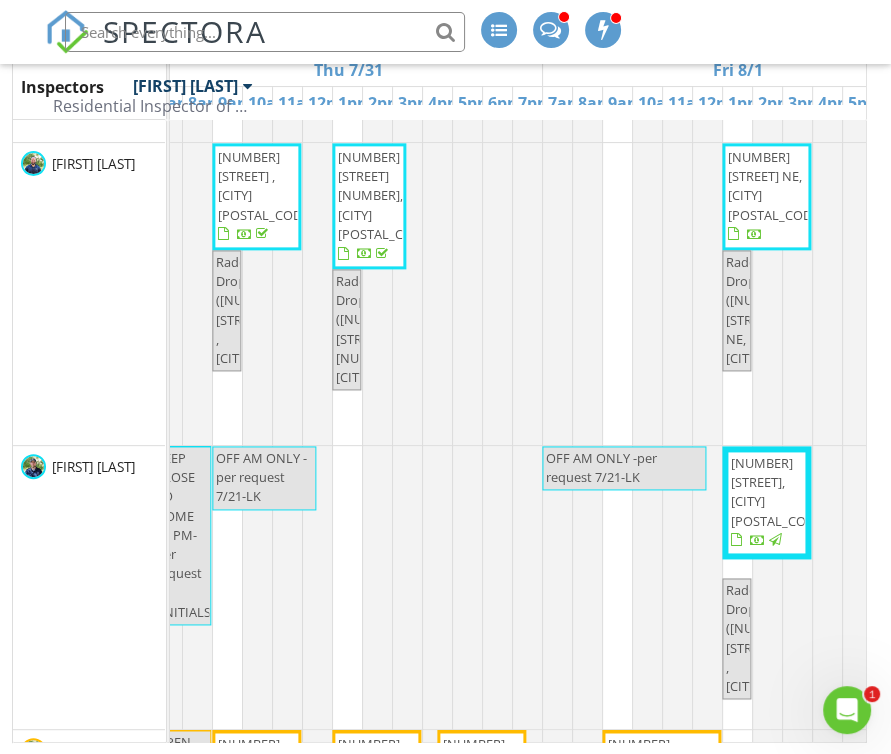 scroll, scrollTop: 1901, scrollLeft: 0, axis: vertical 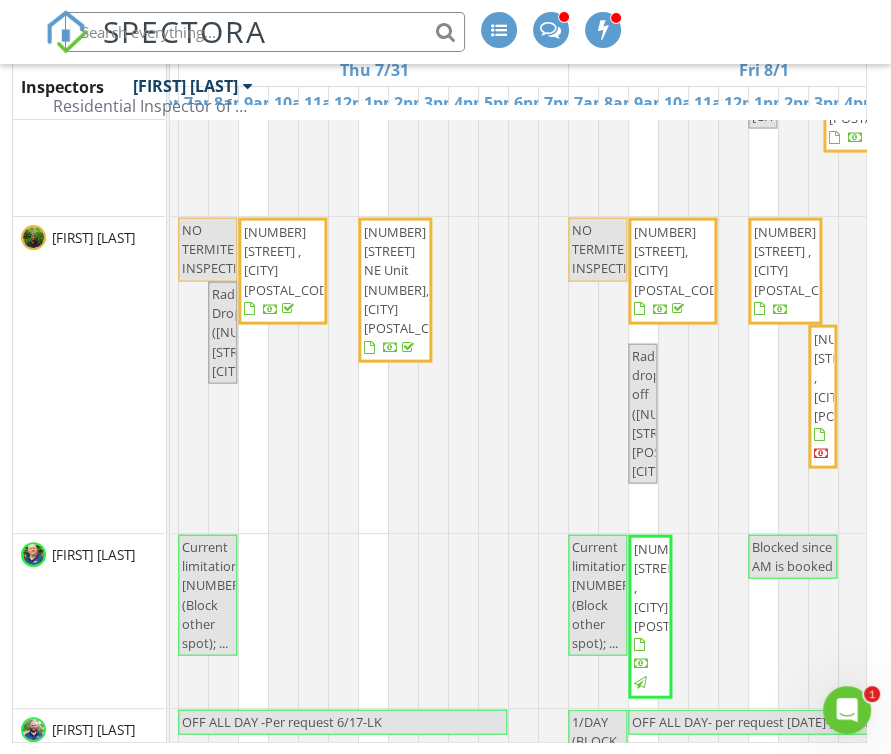 click on "Brandon Mickles" at bounding box center (89, 375) 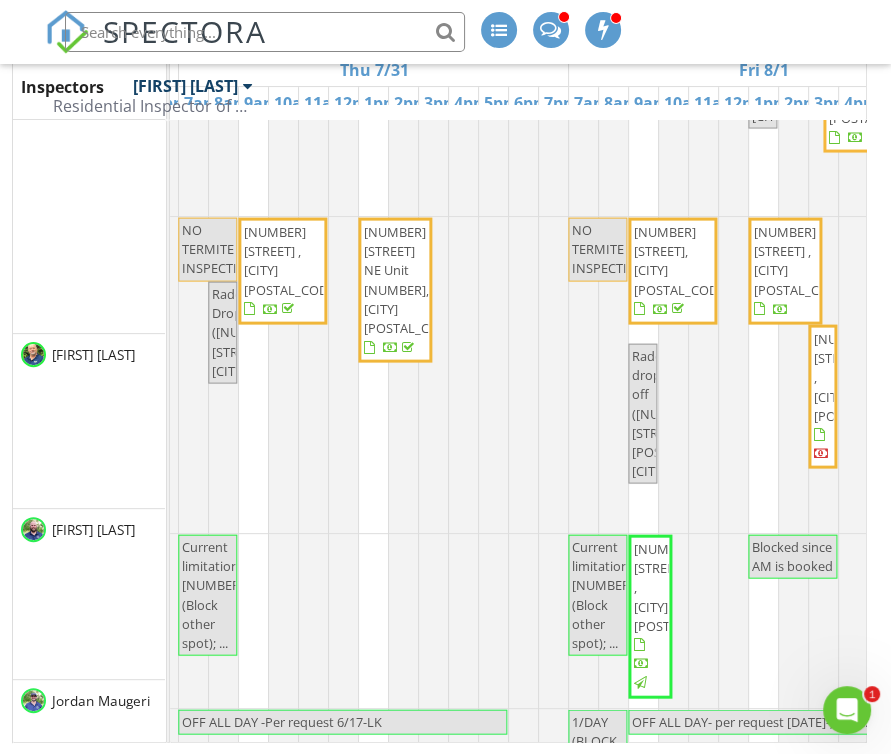 scroll, scrollTop: 3100, scrollLeft: 1551, axis: both 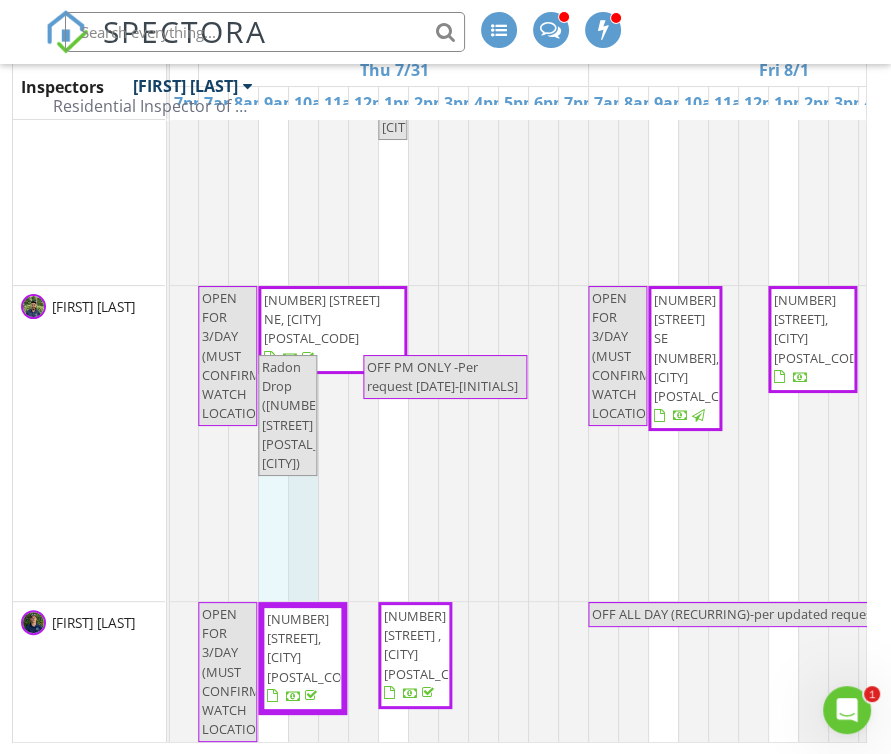 drag, startPoint x: 285, startPoint y: 433, endPoint x: 5, endPoint y: 476, distance: 283.28253 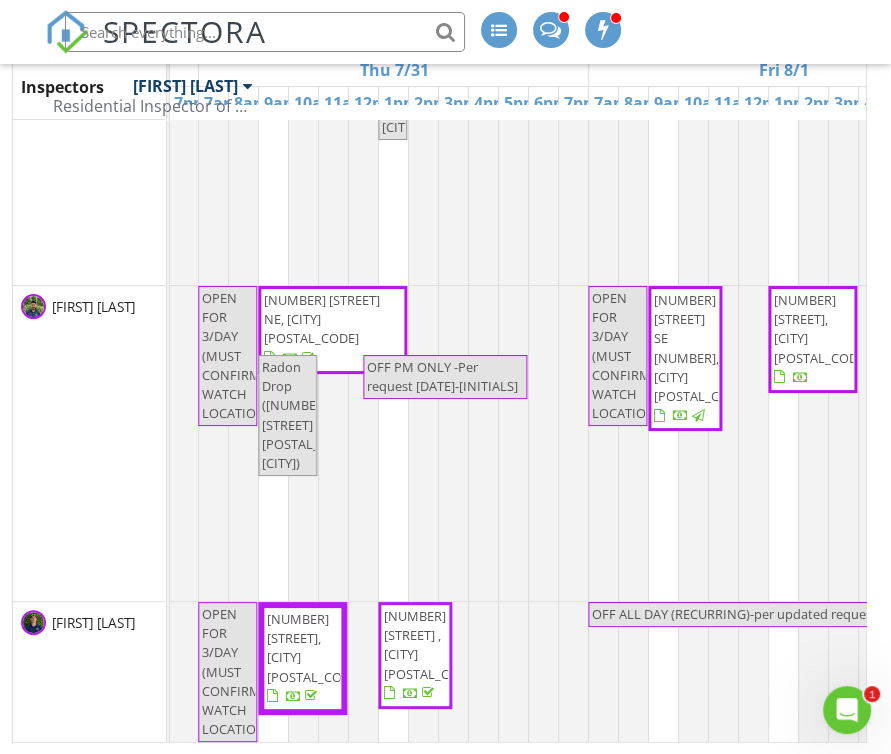 click on "Dayvin Alvarez" at bounding box center [89, 443] 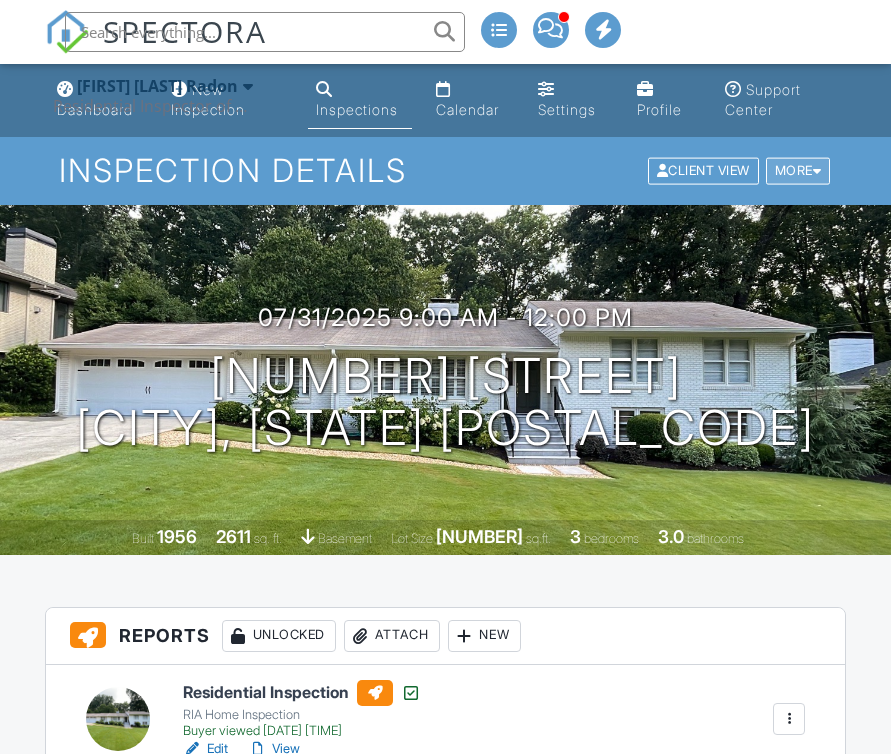 click at bounding box center (817, 171) 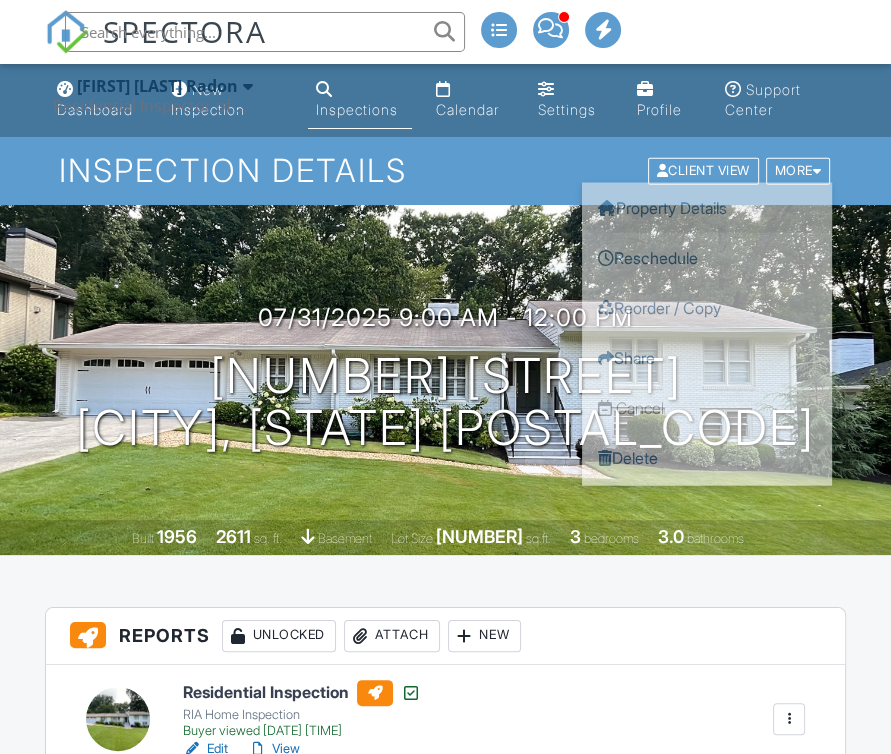 scroll, scrollTop: 0, scrollLeft: 0, axis: both 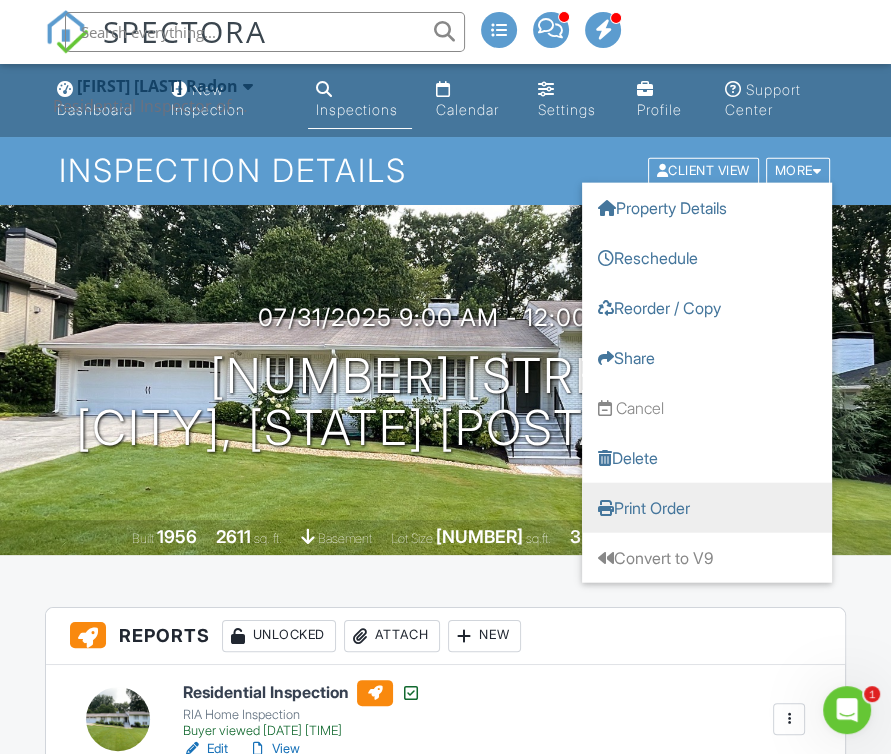 click on "Print Order" at bounding box center (707, 508) 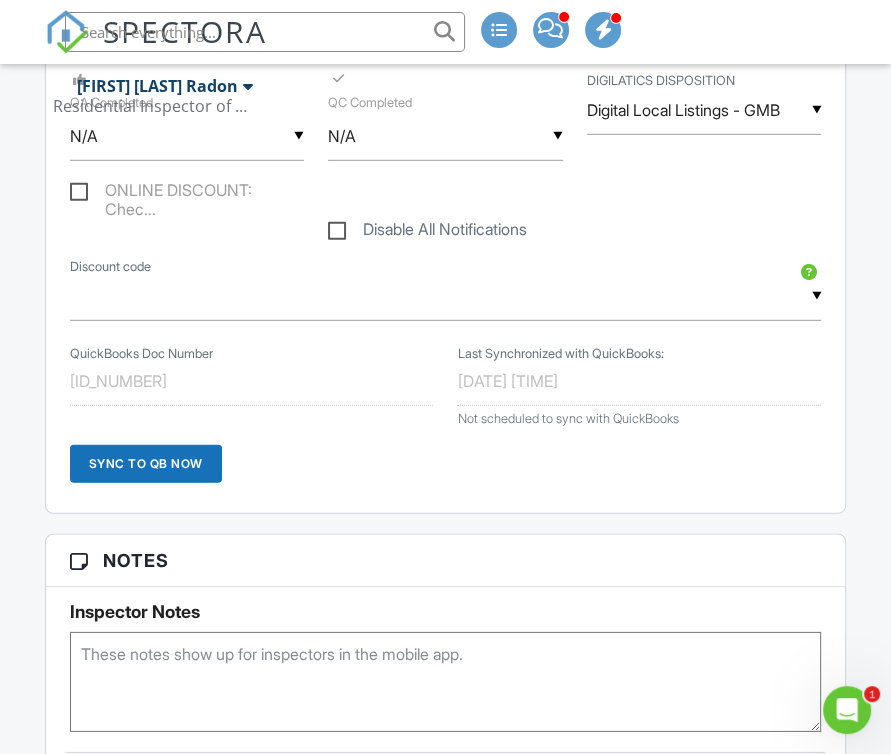 scroll, scrollTop: 3700, scrollLeft: 0, axis: vertical 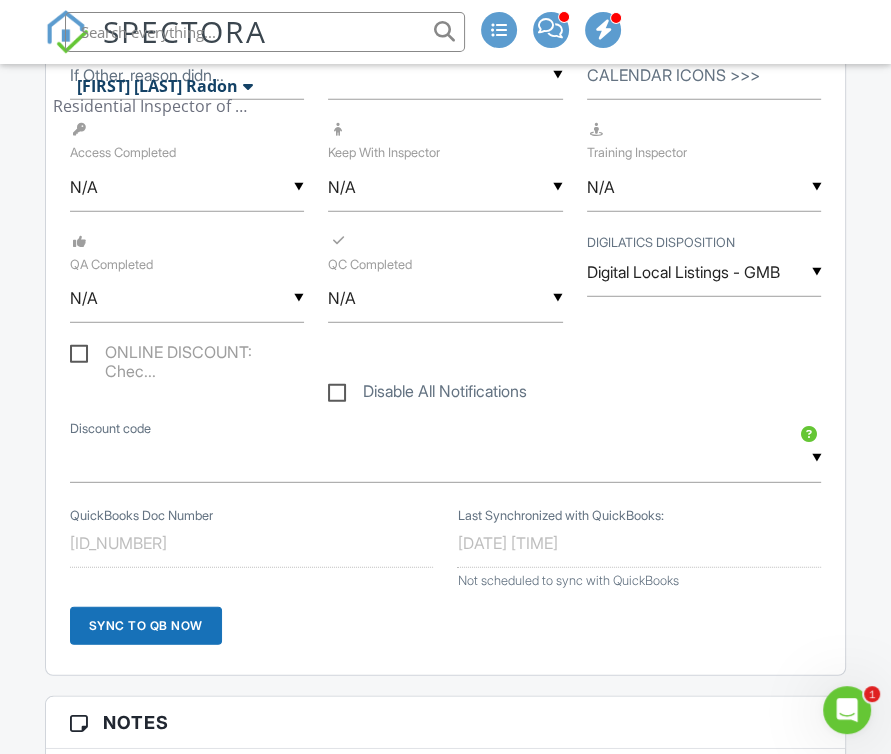 click at bounding box center (265, 32) 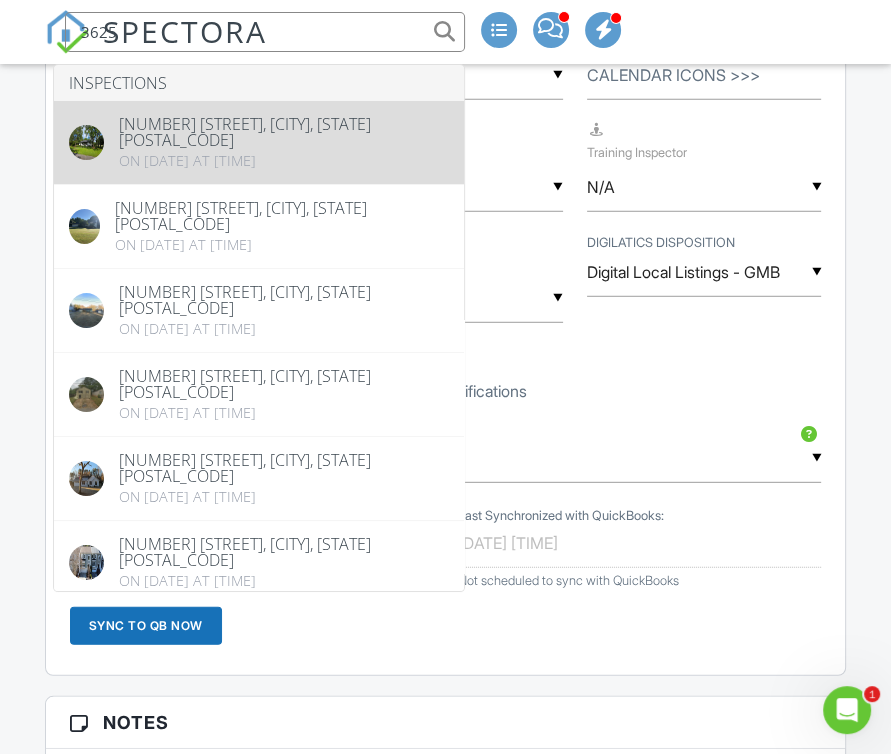 type on "3625" 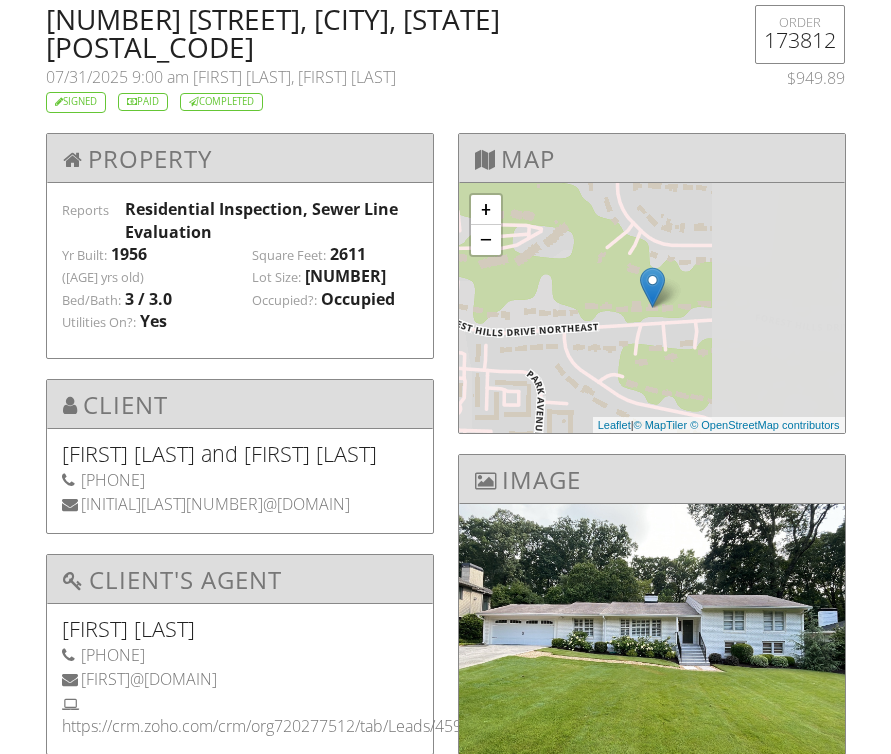 scroll, scrollTop: 0, scrollLeft: 0, axis: both 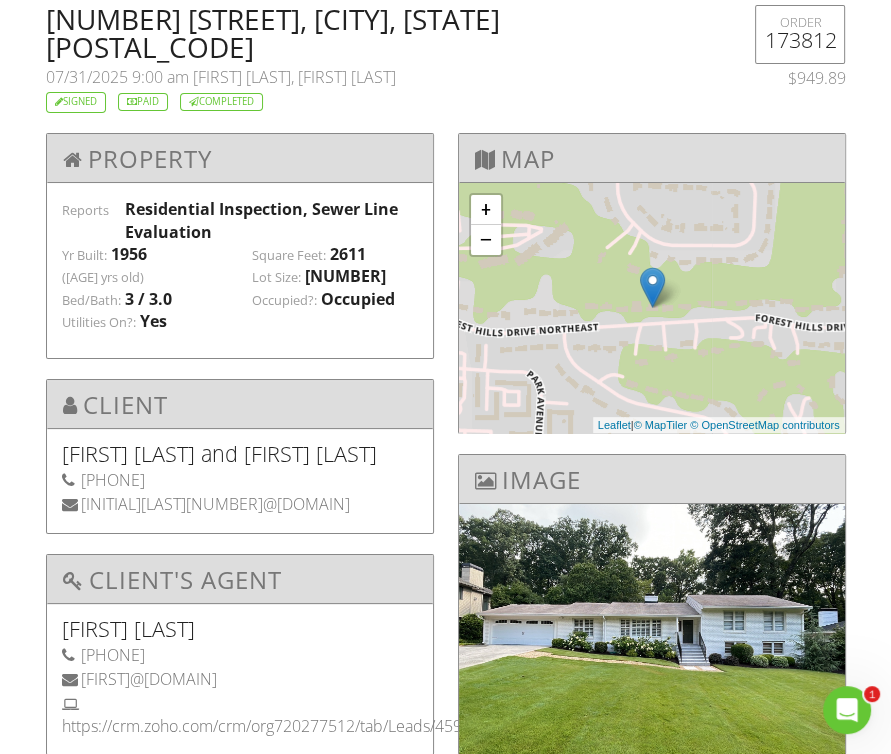 click on "[NUMBER] [STREET], [CITY], [STATE] [POSTAL_CODE]" at bounding box center (377, 33) 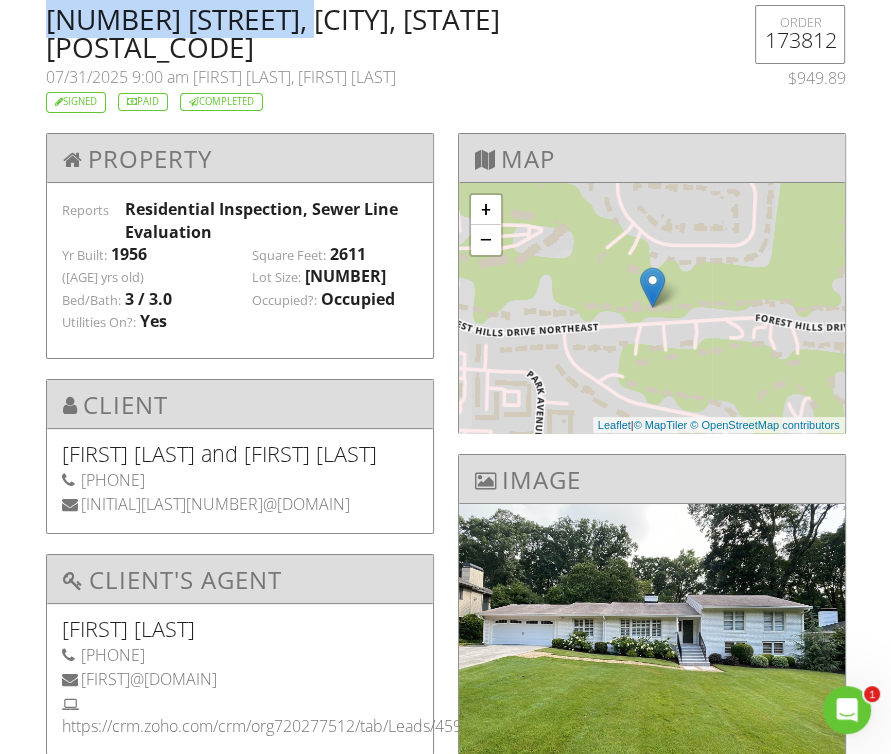 drag, startPoint x: 68, startPoint y: 16, endPoint x: 249, endPoint y: 22, distance: 181.09943 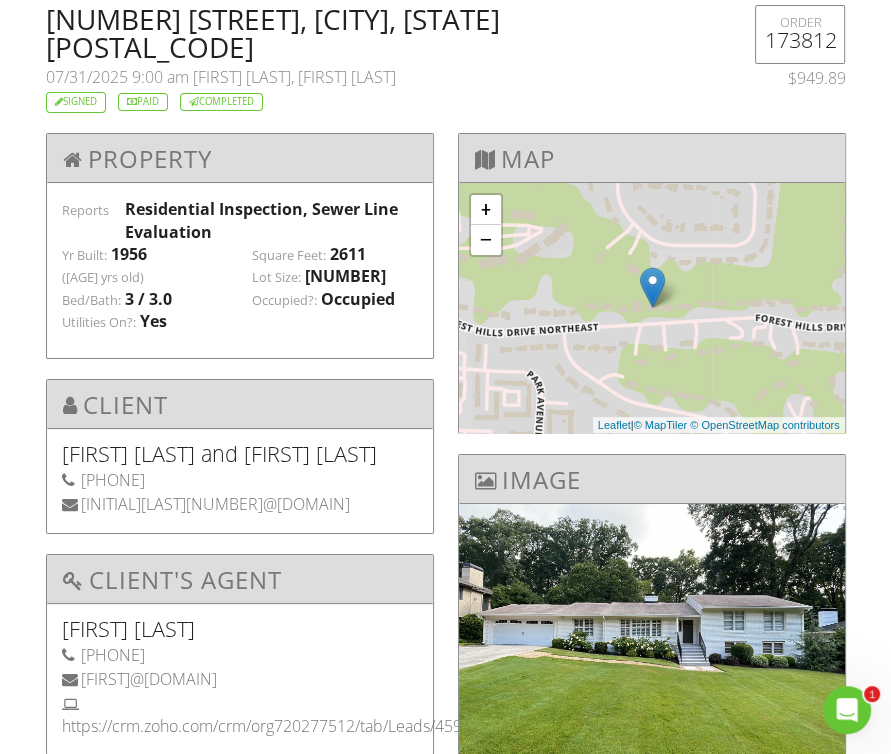 click on "[NUMBER] [STREET], [CITY], [STATE] [POSTAL_CODE]" at bounding box center (377, 33) 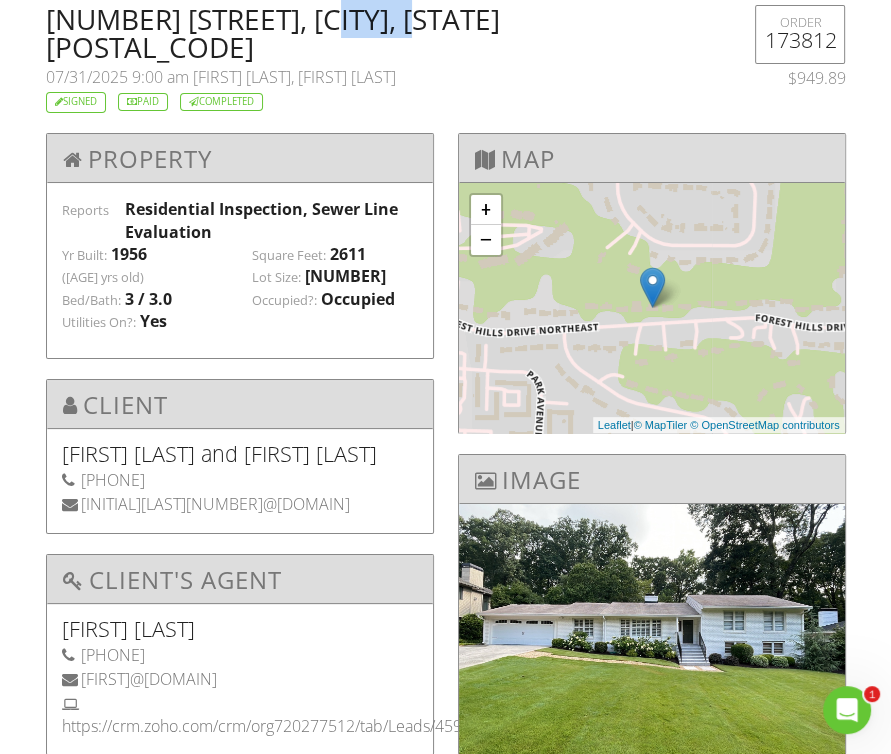 click on "[NUMBER] [STREET], [CITY], [STATE] [POSTAL_CODE]" at bounding box center (377, 33) 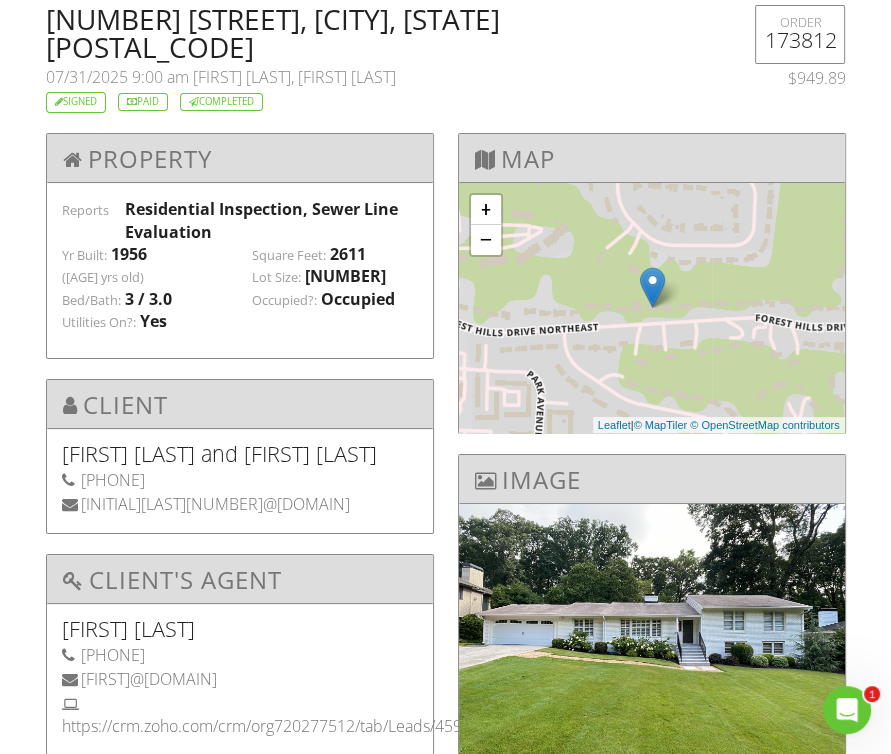 click on "[FIRST] [LAST], [FIRST] [LAST]" at bounding box center (294, 77) 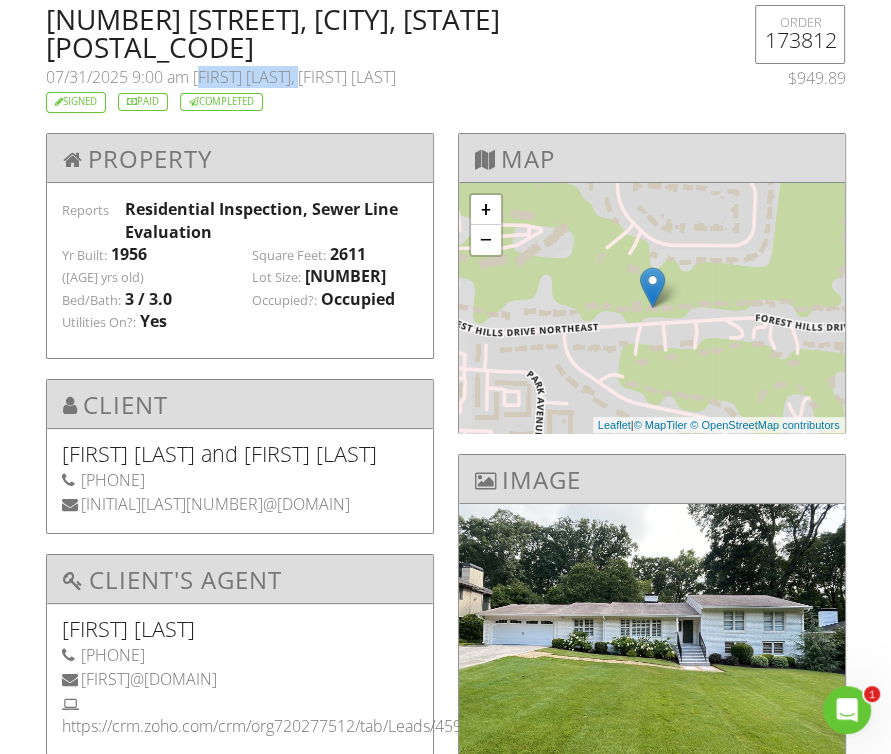 drag, startPoint x: 235, startPoint y: 43, endPoint x: 285, endPoint y: 43, distance: 50 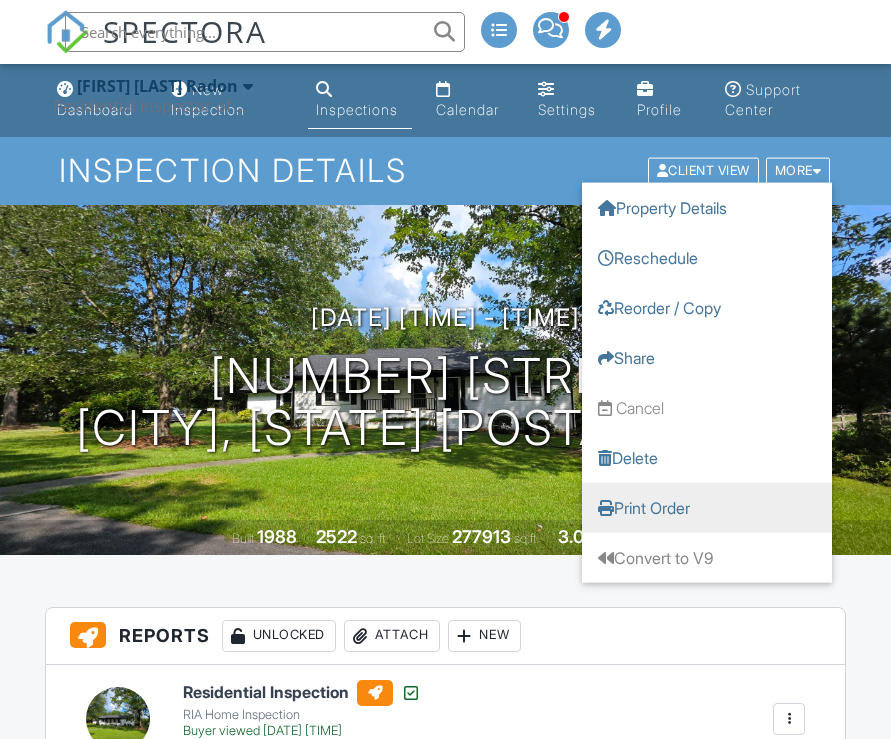 click on "Print Order" at bounding box center [707, 508] 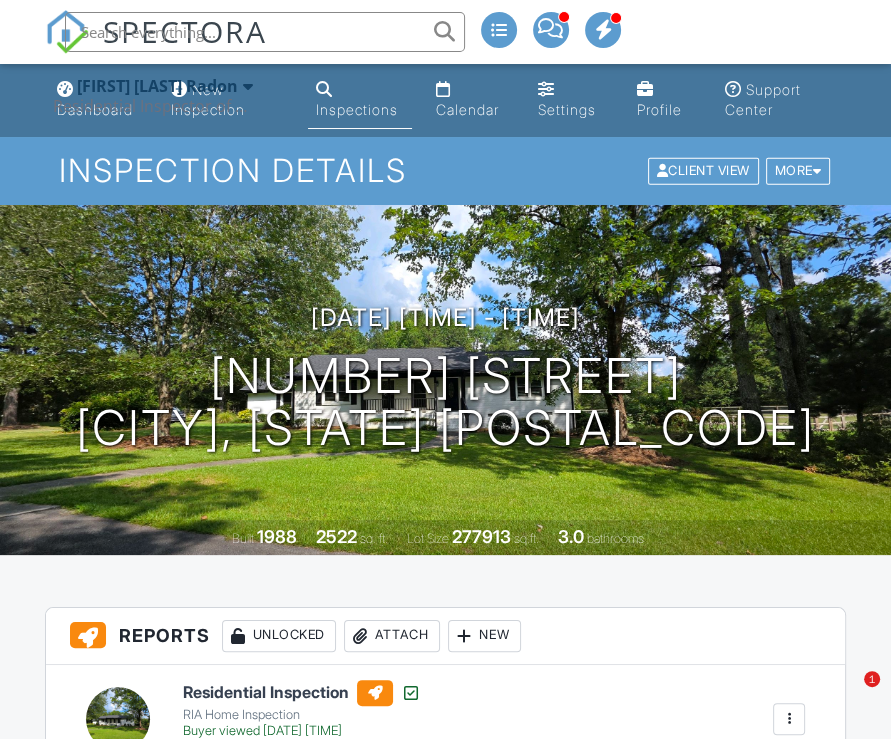 scroll, scrollTop: 0, scrollLeft: 0, axis: both 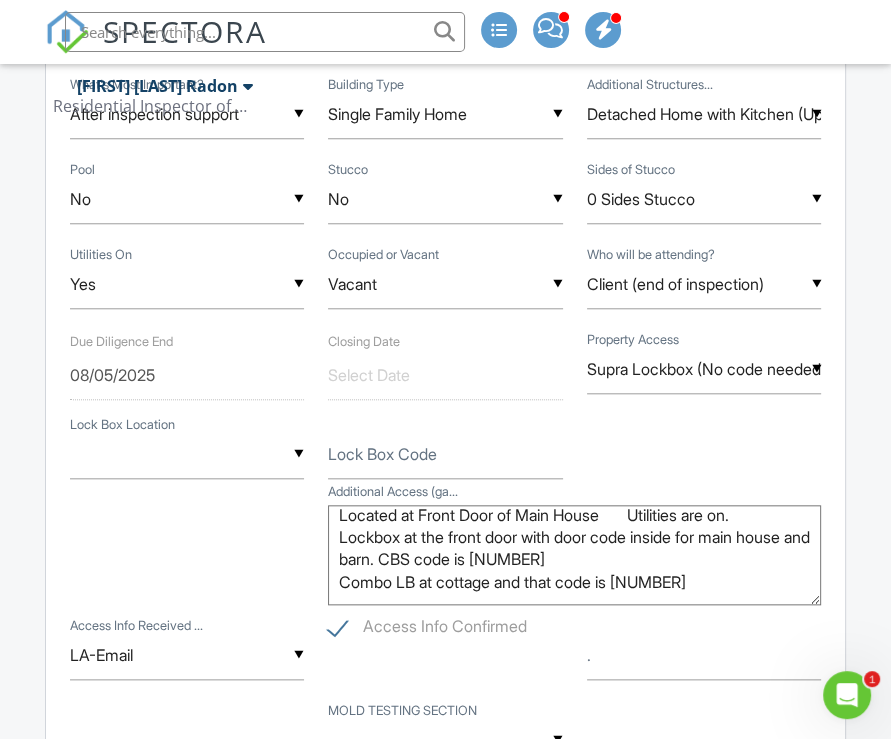 click at bounding box center [265, 32] 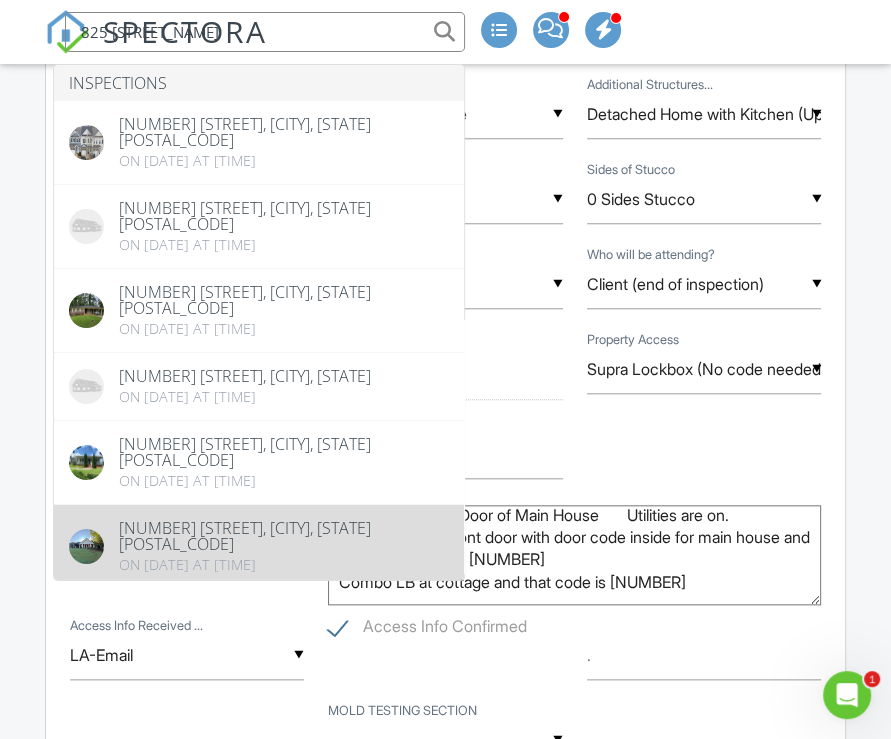type on "825 ken" 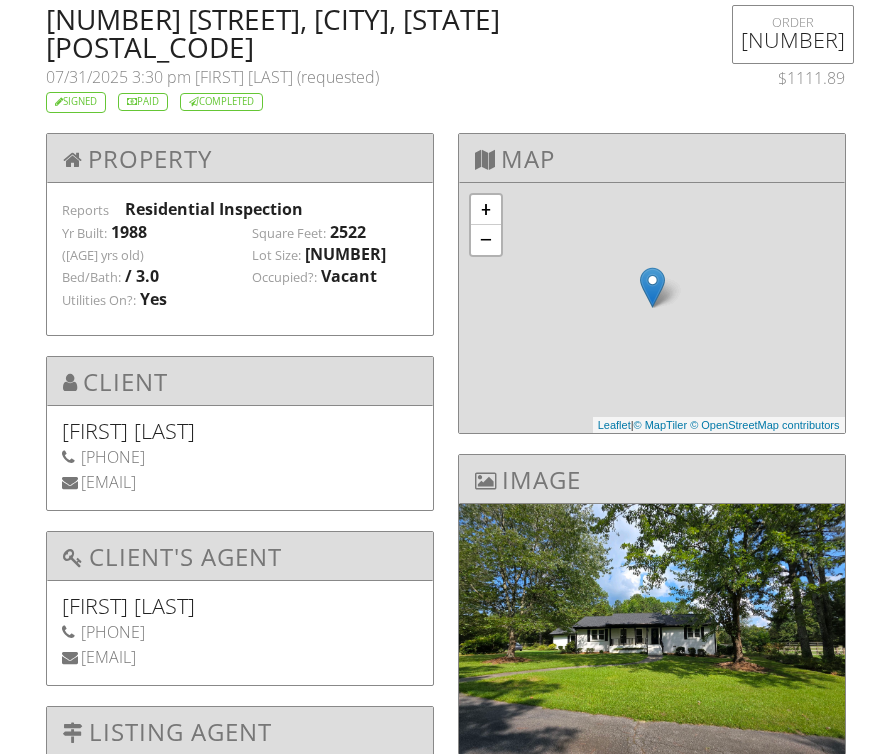 scroll, scrollTop: 0, scrollLeft: 0, axis: both 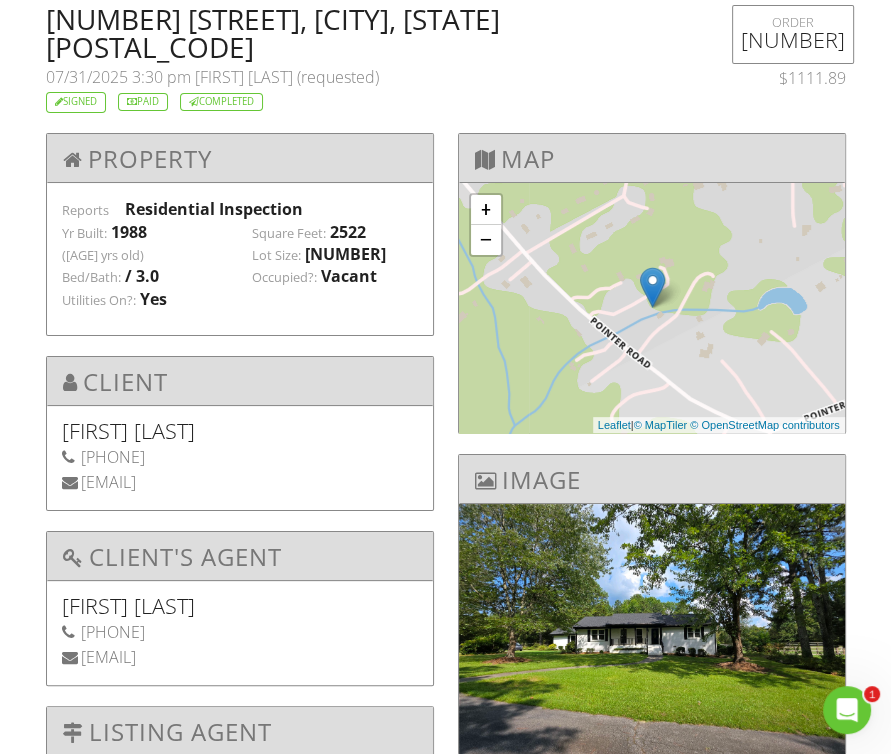 click on "[NUMBER] [STREET], [CITY], [STATE] [POSTAL_CODE]" at bounding box center (377, 33) 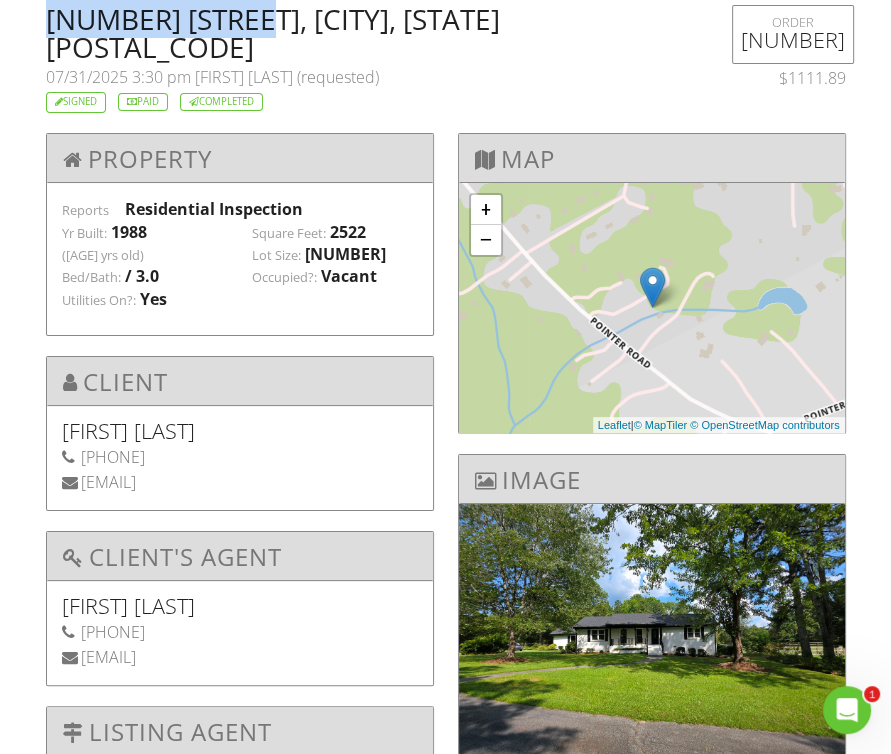 drag, startPoint x: 60, startPoint y: 15, endPoint x: 234, endPoint y: 29, distance: 174.56232 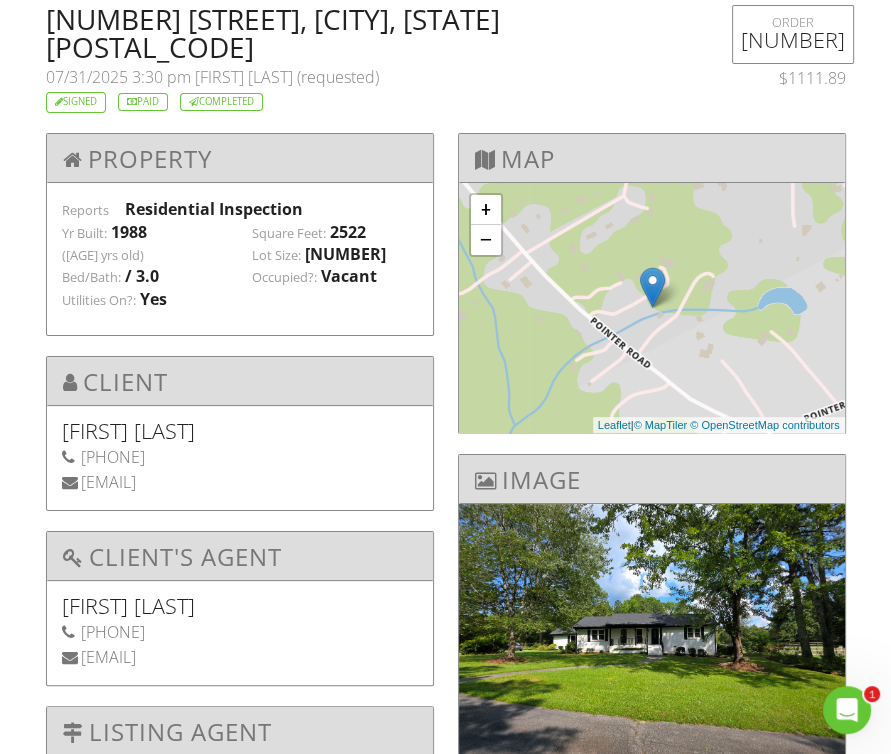 click on "[NUMBER] [STREET], [CITY], [STATE] [POSTAL_CODE]" at bounding box center [377, 33] 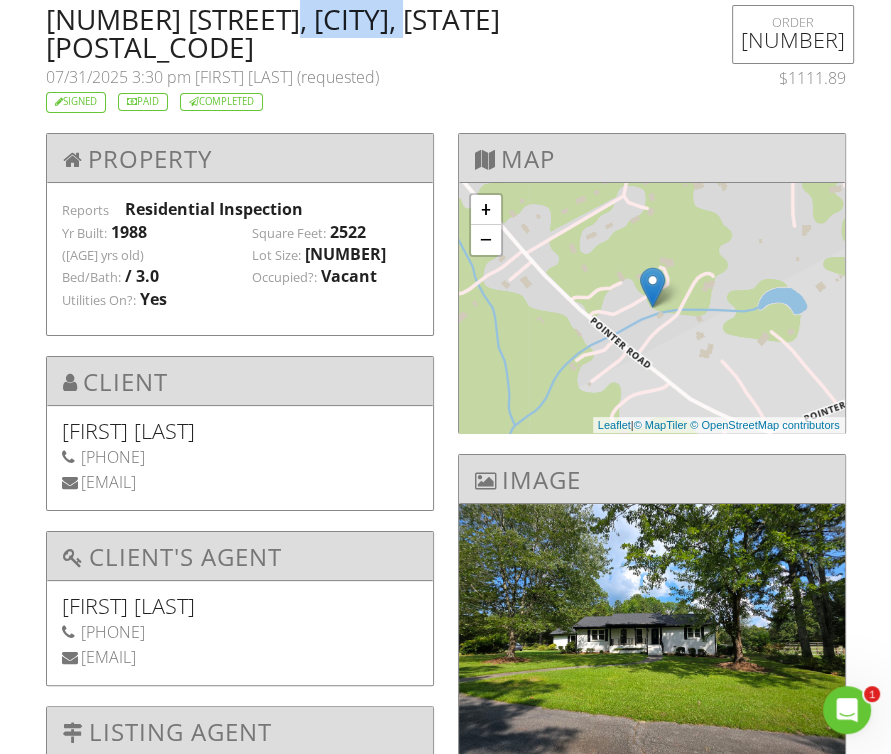 click on "[NUMBER] [STREET], [CITY], [STATE] [POSTAL_CODE]" at bounding box center [377, 33] 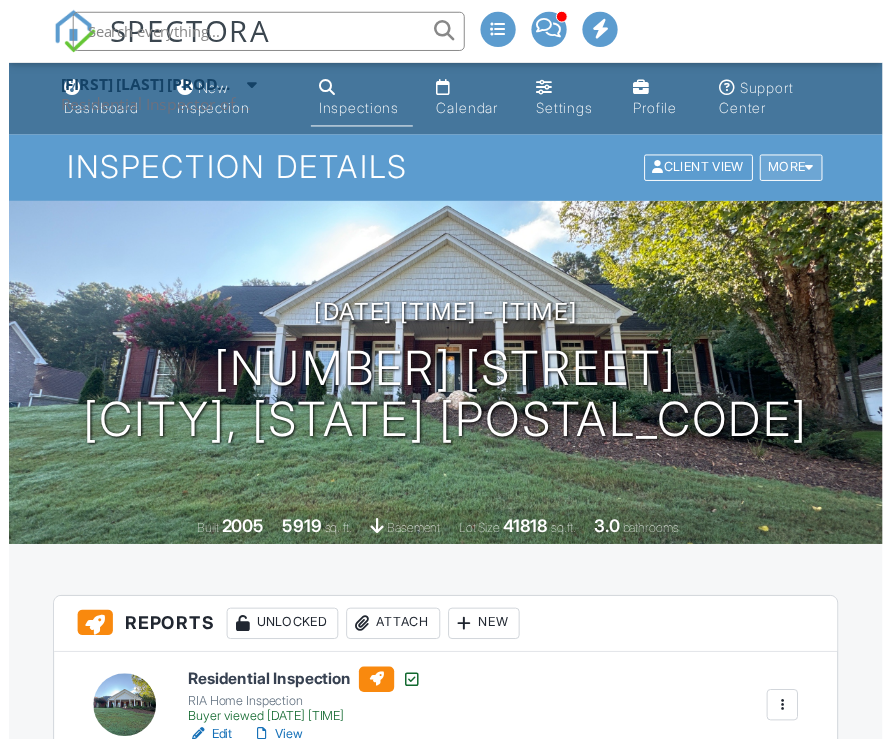 scroll, scrollTop: 0, scrollLeft: 0, axis: both 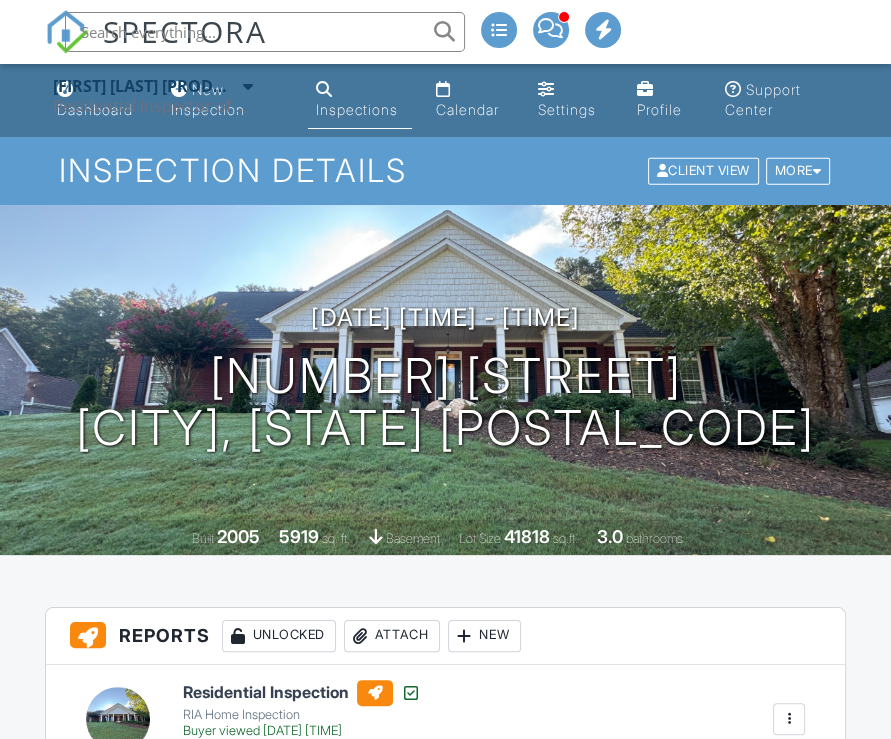 click at bounding box center [817, 171] 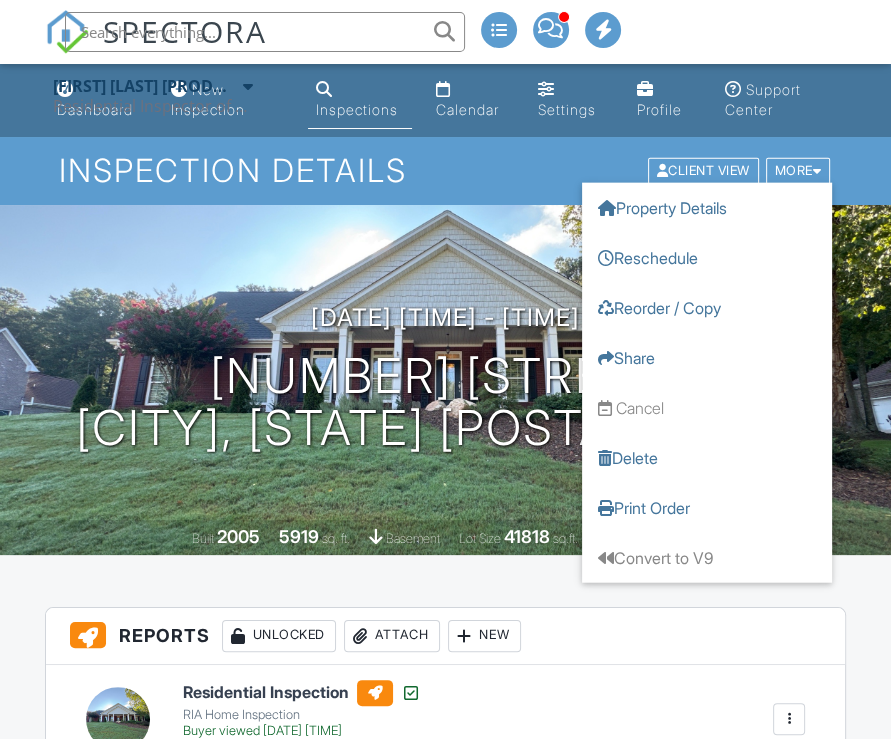 scroll, scrollTop: 0, scrollLeft: 0, axis: both 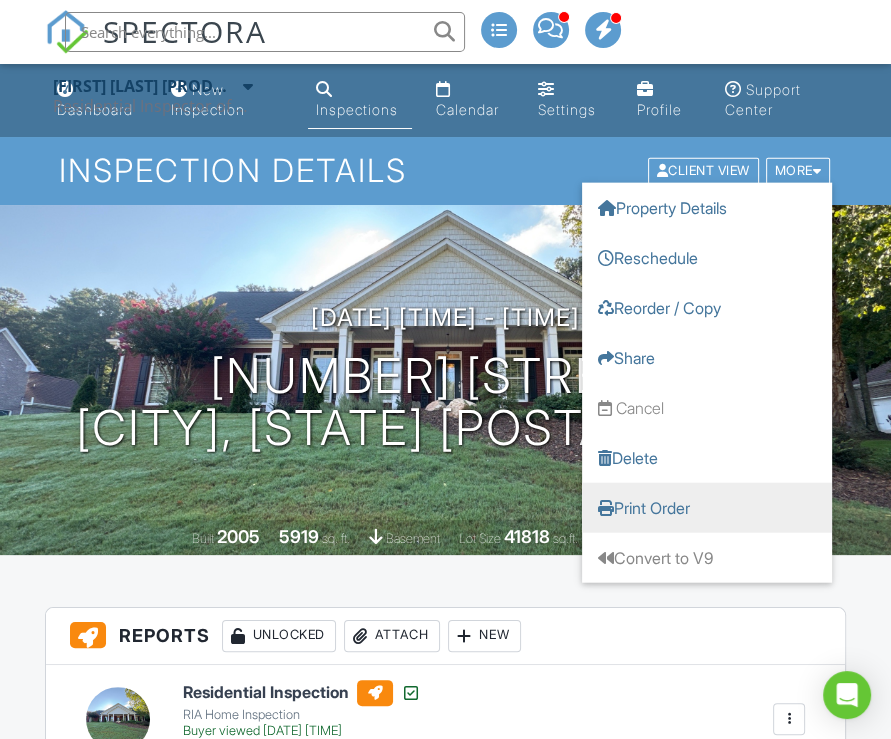 click on "Print Order" at bounding box center (707, 508) 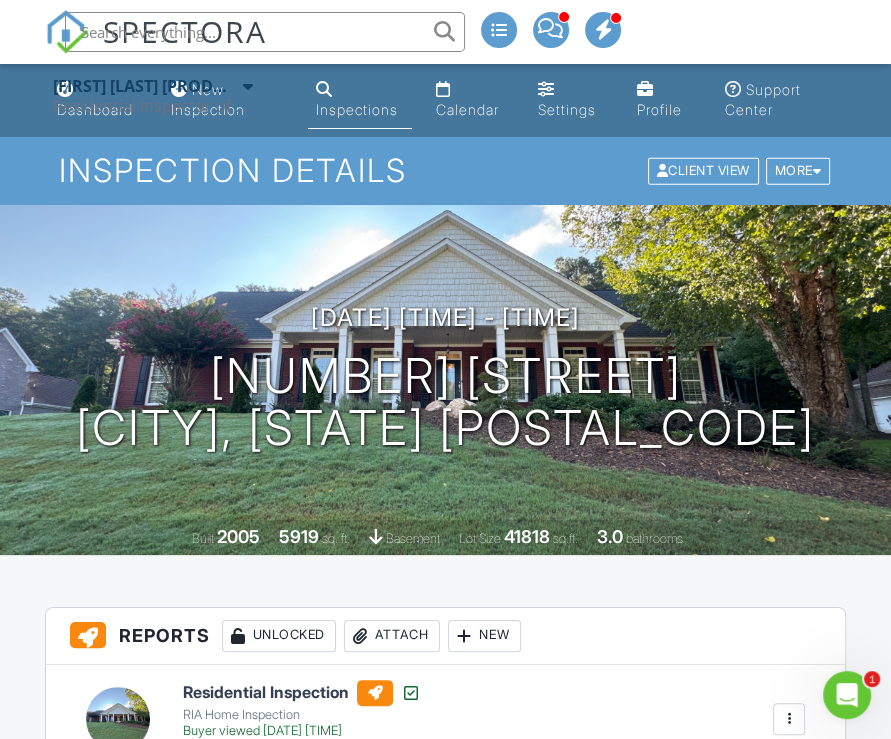 scroll, scrollTop: 0, scrollLeft: 0, axis: both 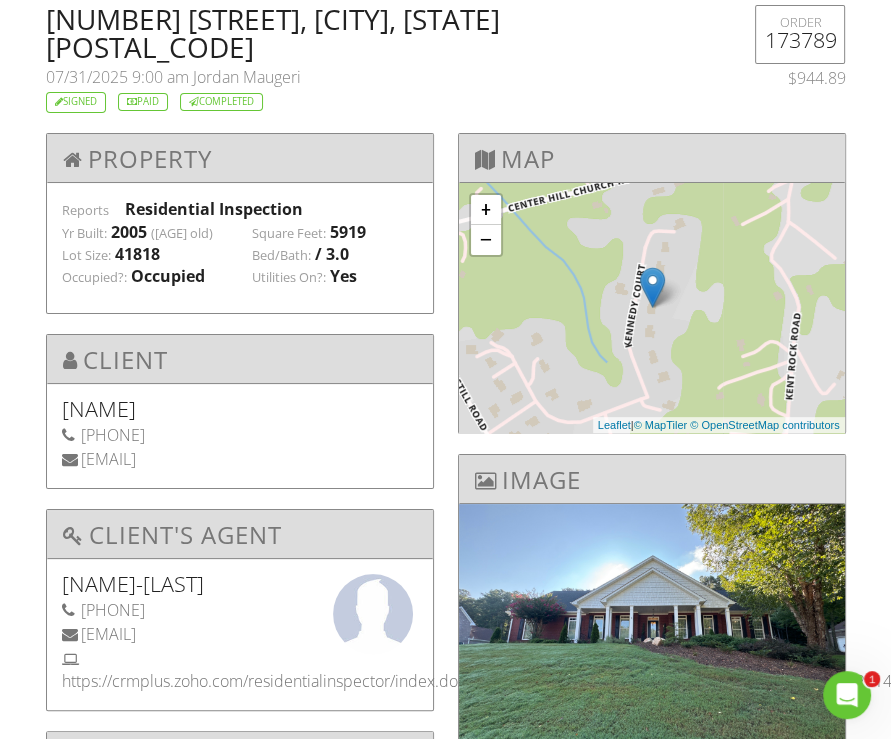 click on "[NUMBER] [STREET], [CITY], [STATE] [POSTAL_CODE]" at bounding box center [377, 33] 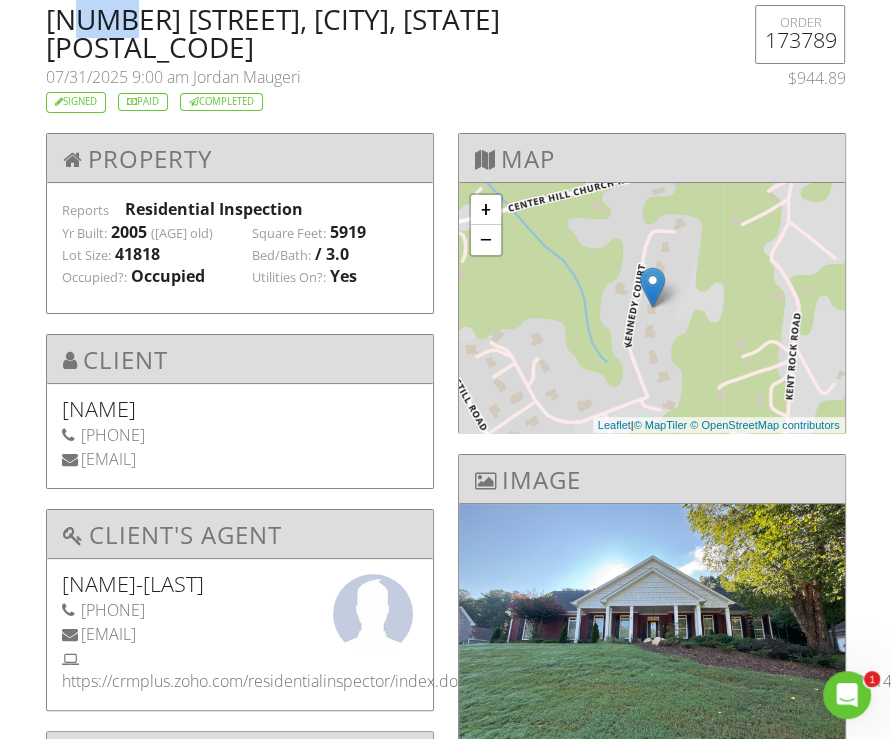 drag, startPoint x: 67, startPoint y: 12, endPoint x: 90, endPoint y: 24, distance: 25.942244 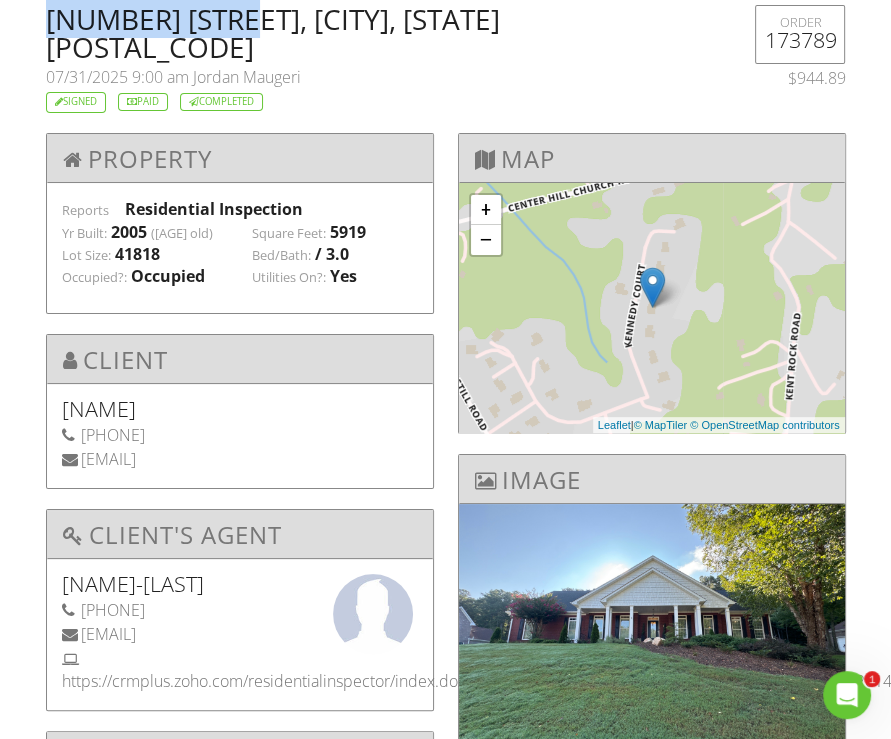 drag, startPoint x: 81, startPoint y: 24, endPoint x: 223, endPoint y: 25, distance: 142.00352 